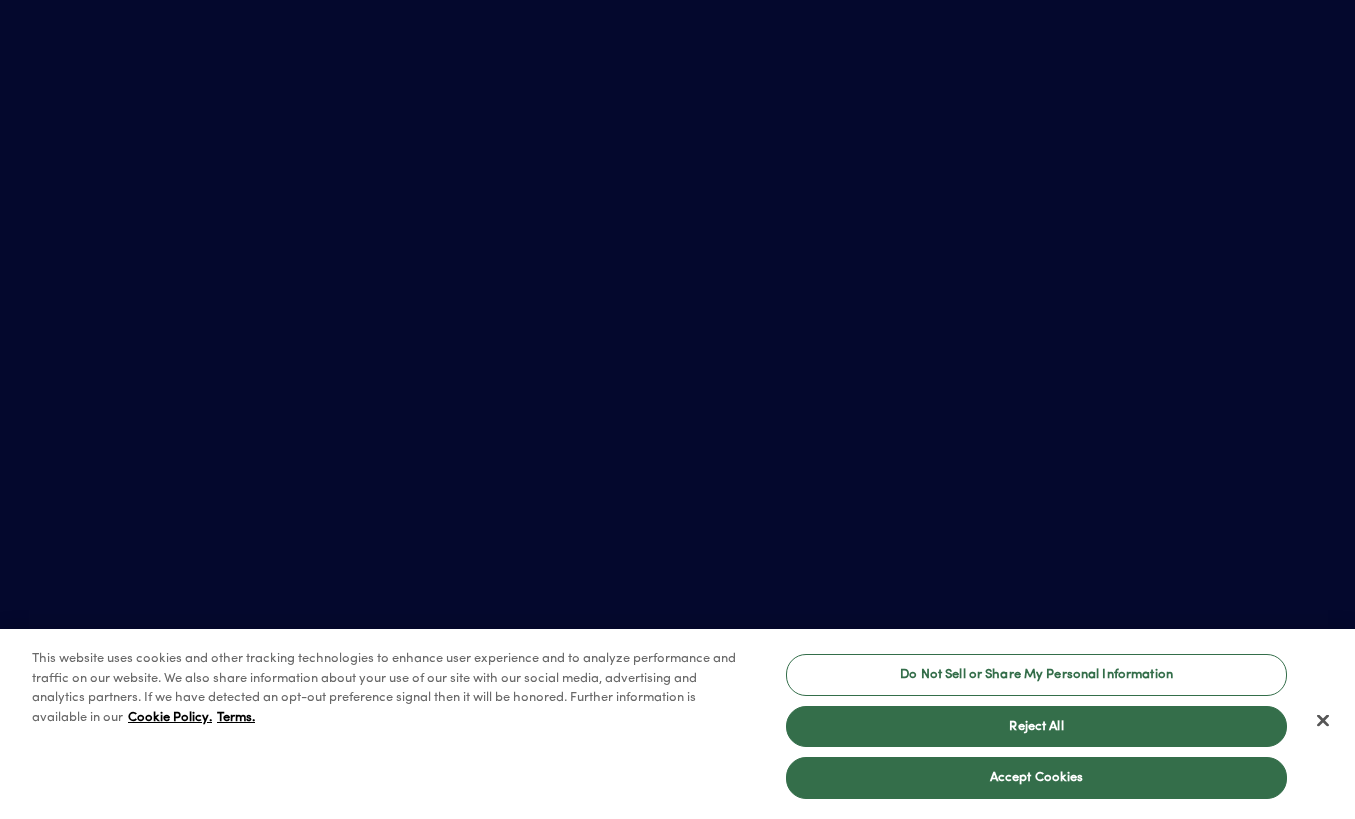 scroll, scrollTop: 0, scrollLeft: 0, axis: both 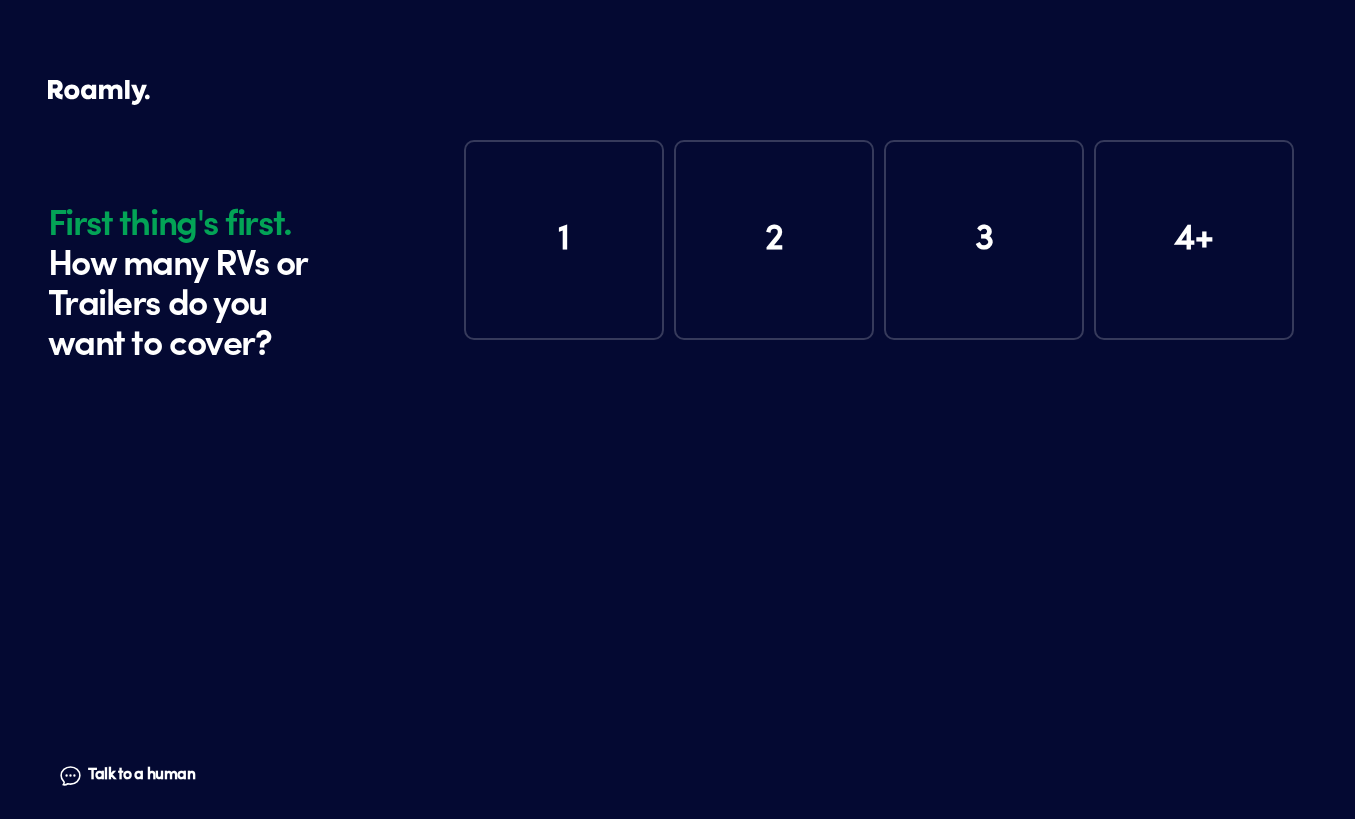click on "1" at bounding box center (564, 240) 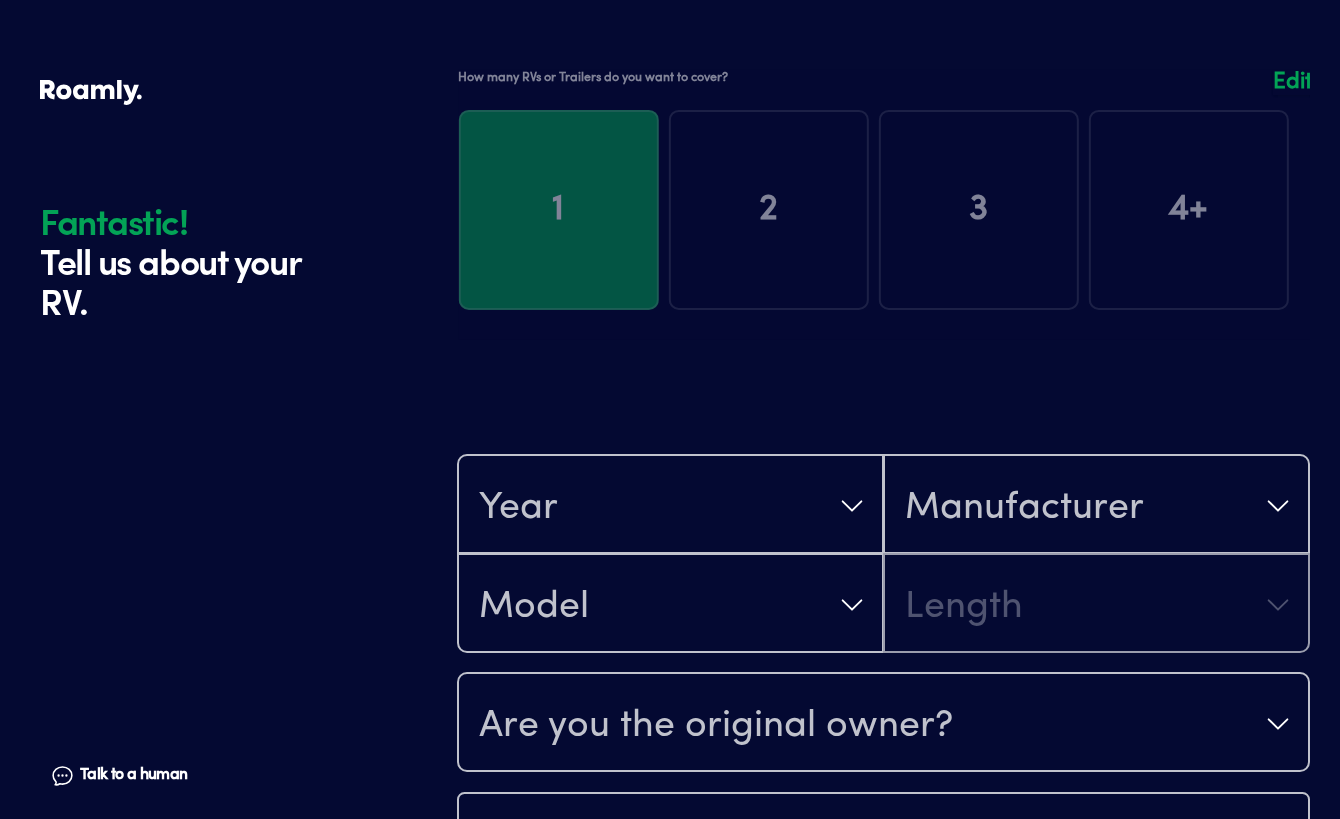 scroll, scrollTop: 390, scrollLeft: 0, axis: vertical 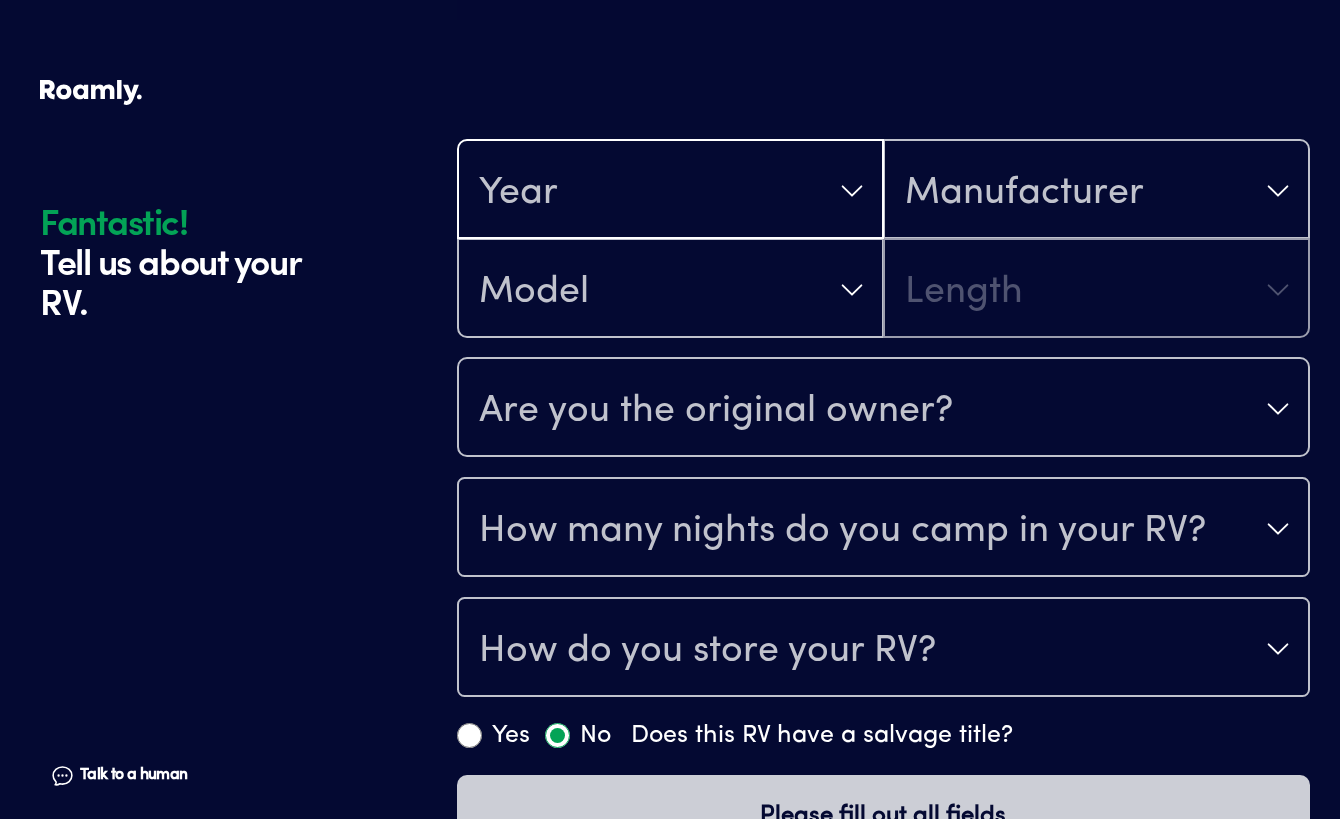 click on "Year" at bounding box center (670, 191) 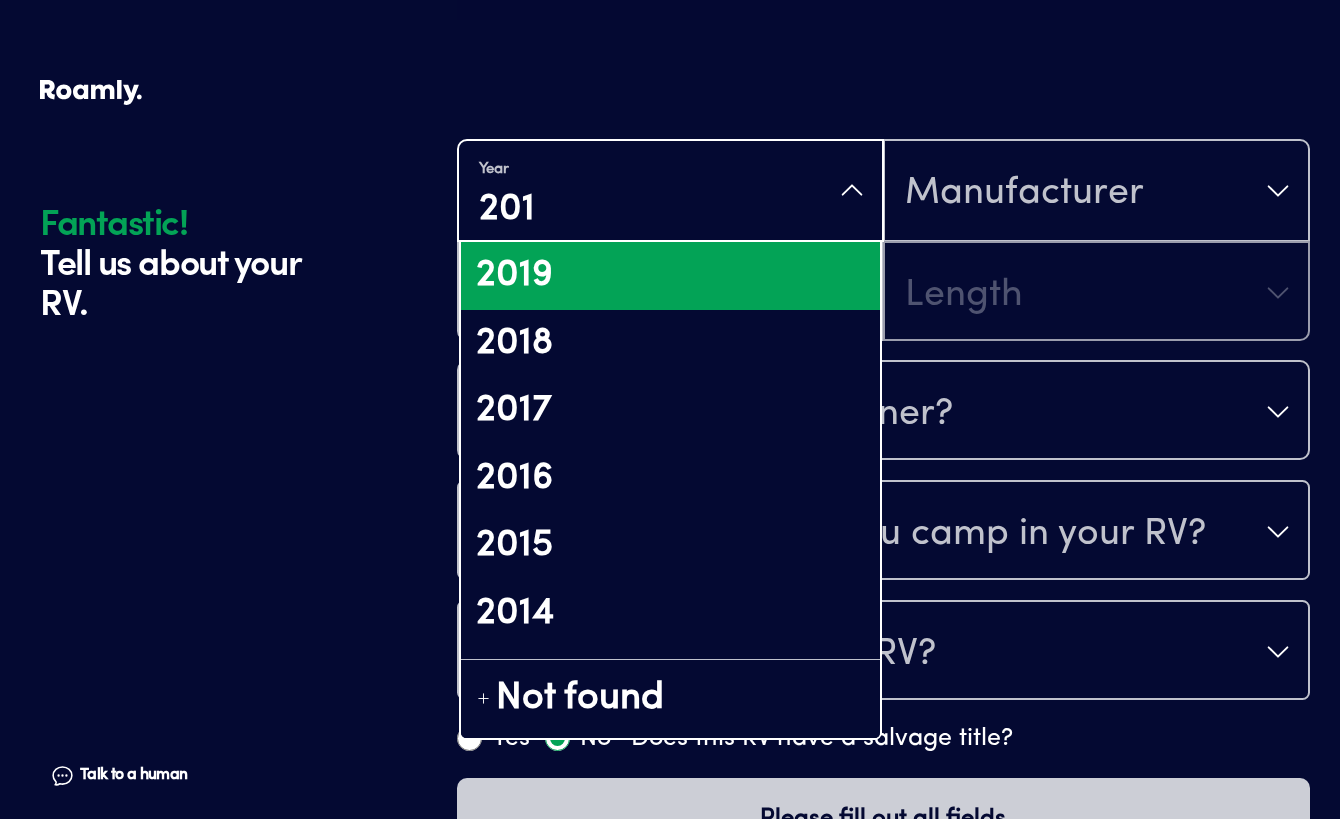 type on "2019" 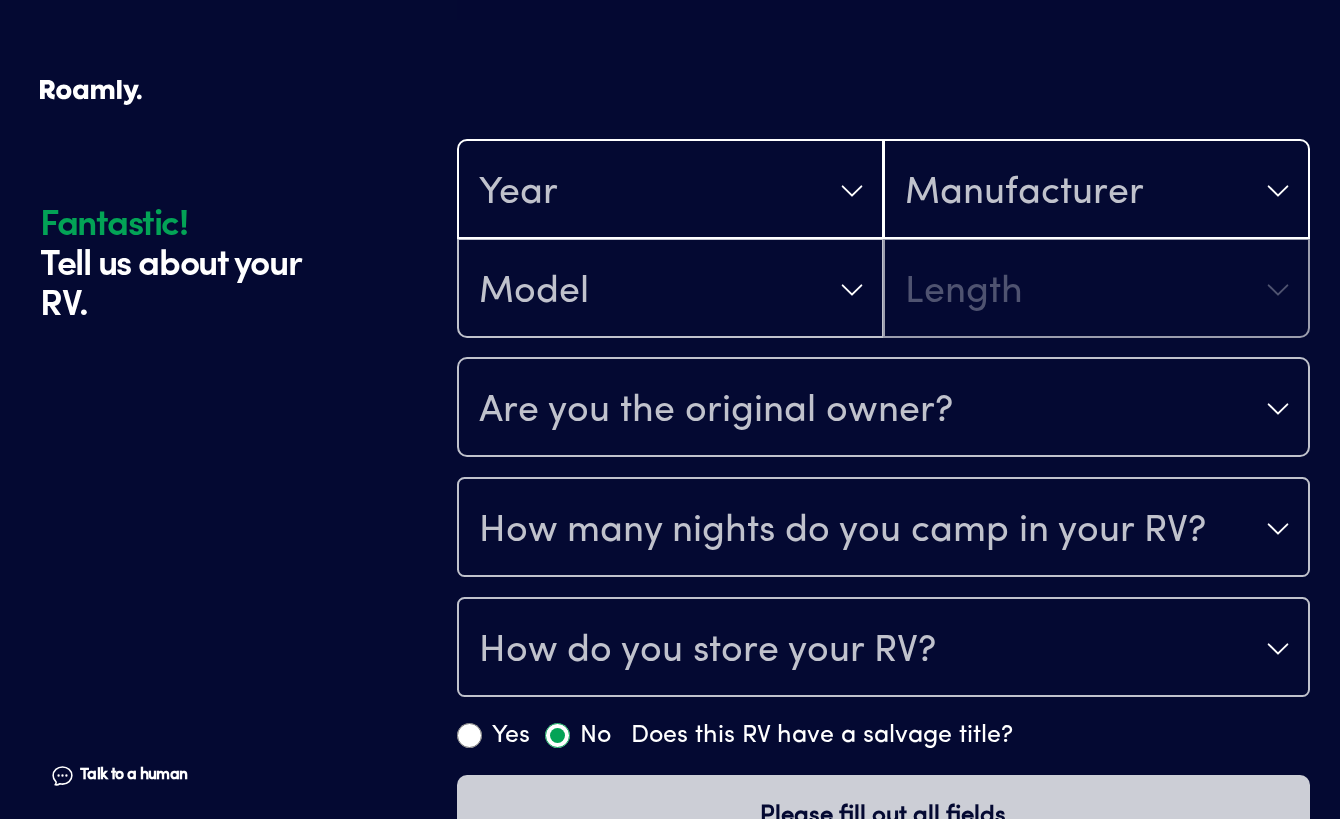 click on "Manufacturer" at bounding box center [1024, 193] 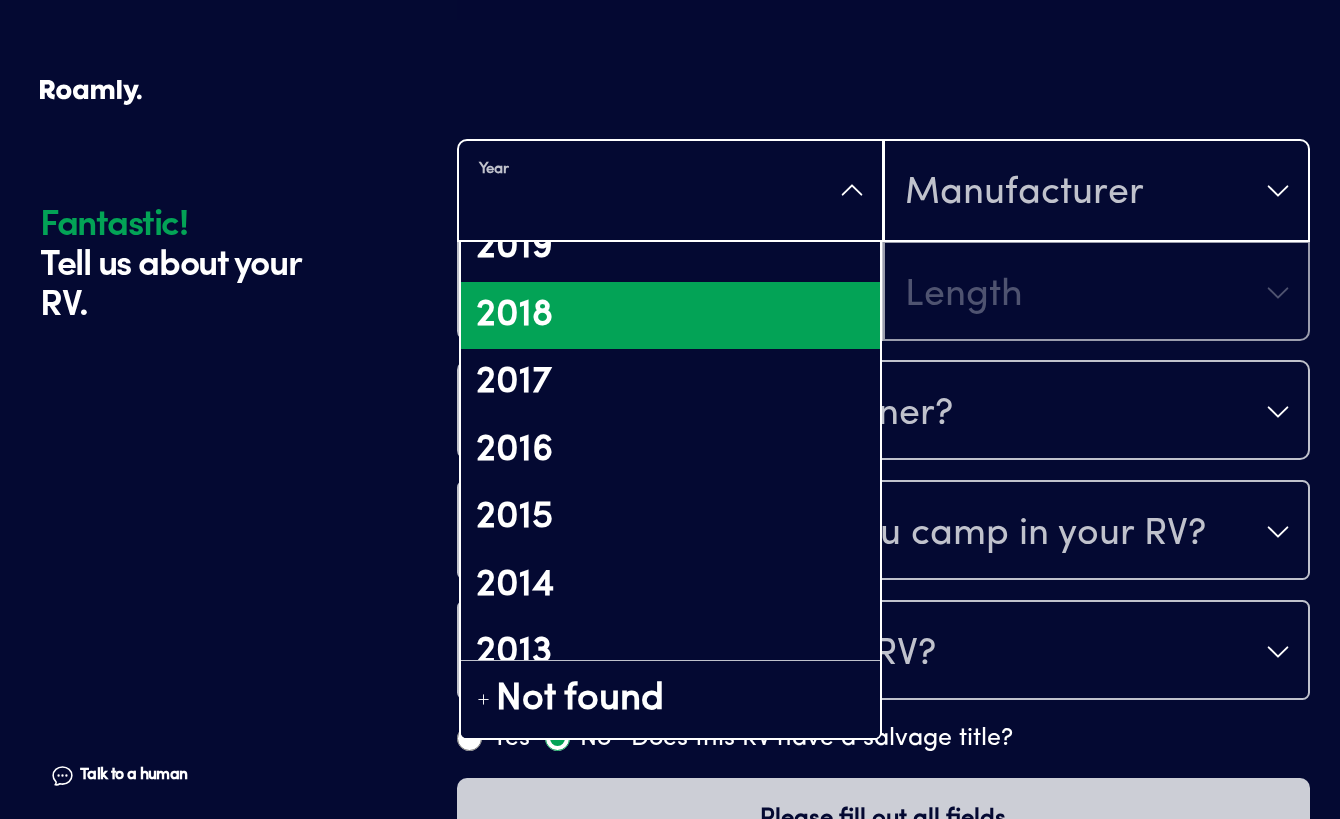 scroll, scrollTop: 0, scrollLeft: 0, axis: both 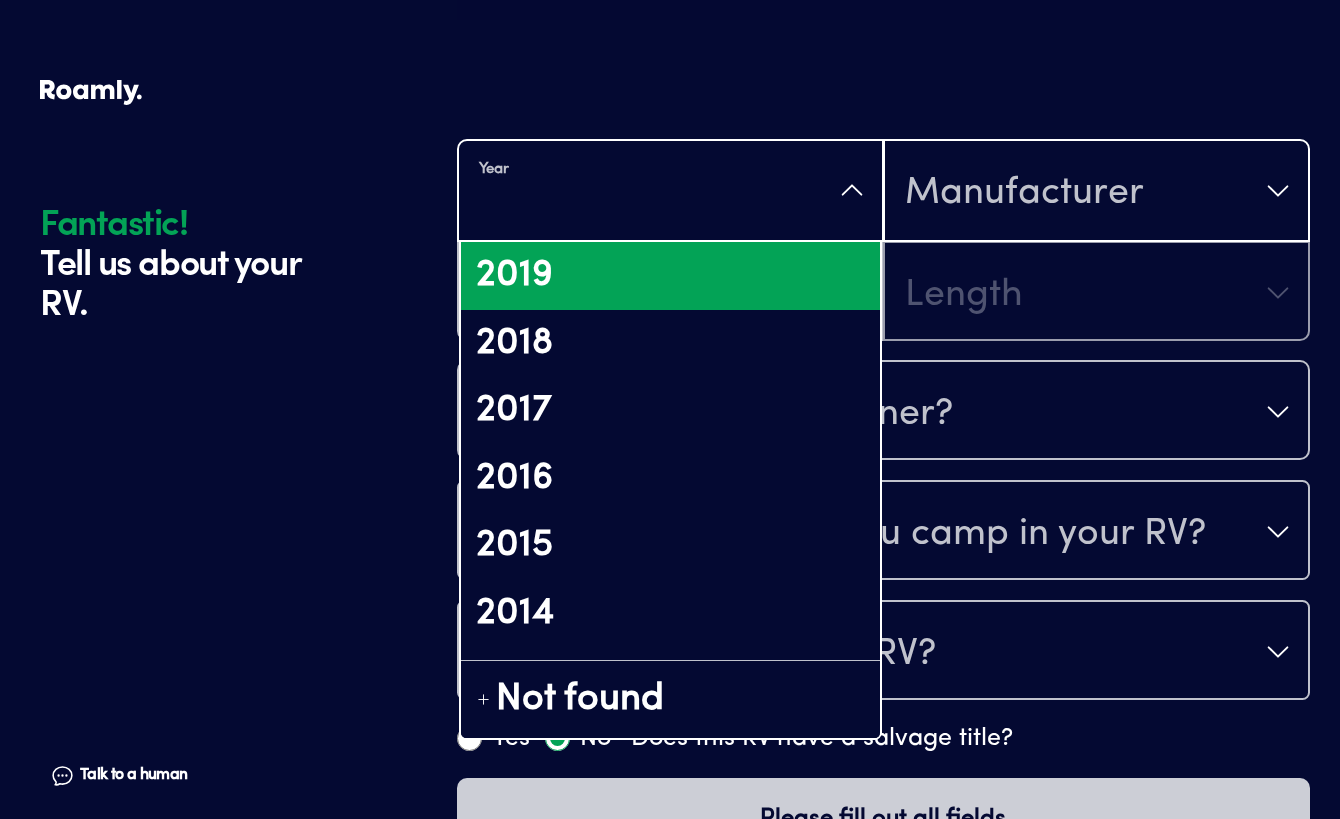 click on "2019" at bounding box center [670, 276] 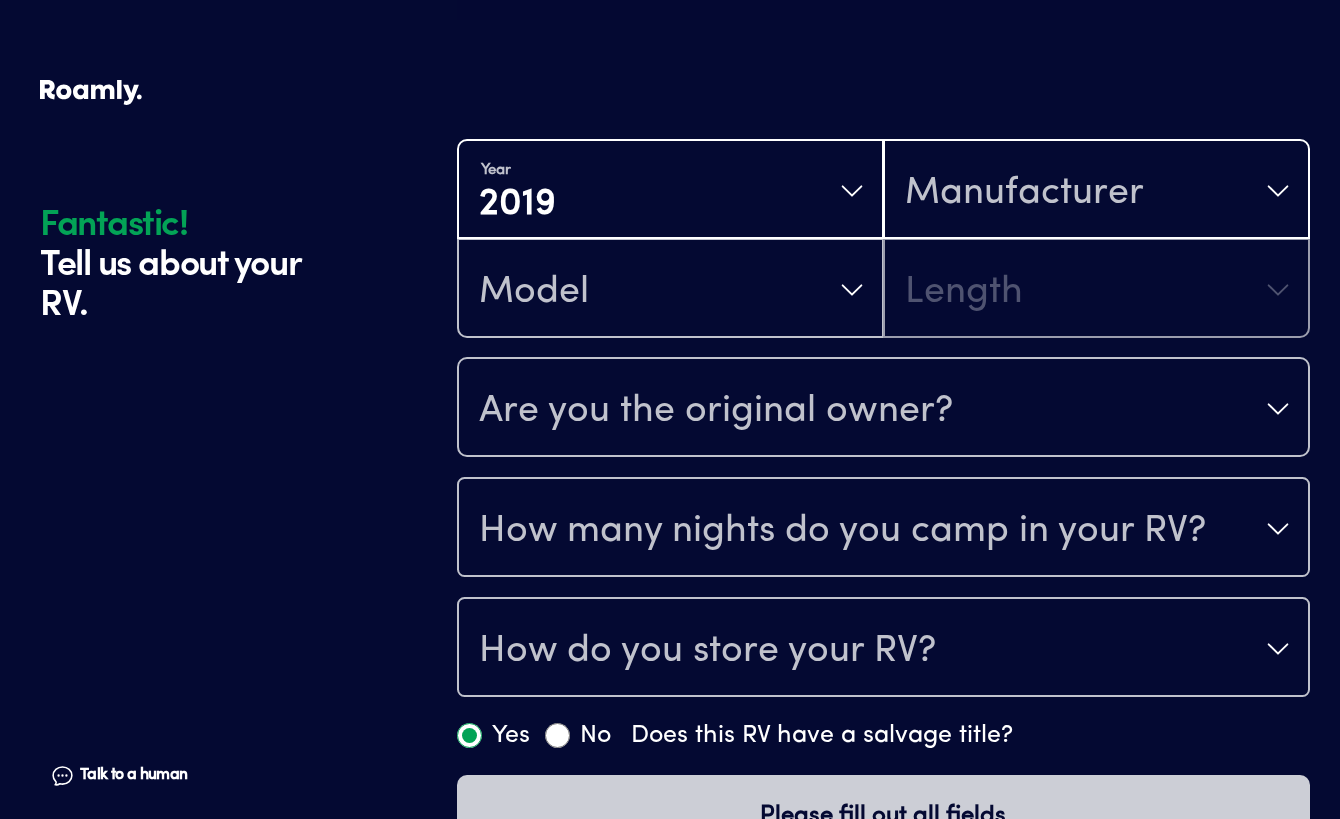 click on "Manufacturer" at bounding box center (1096, 191) 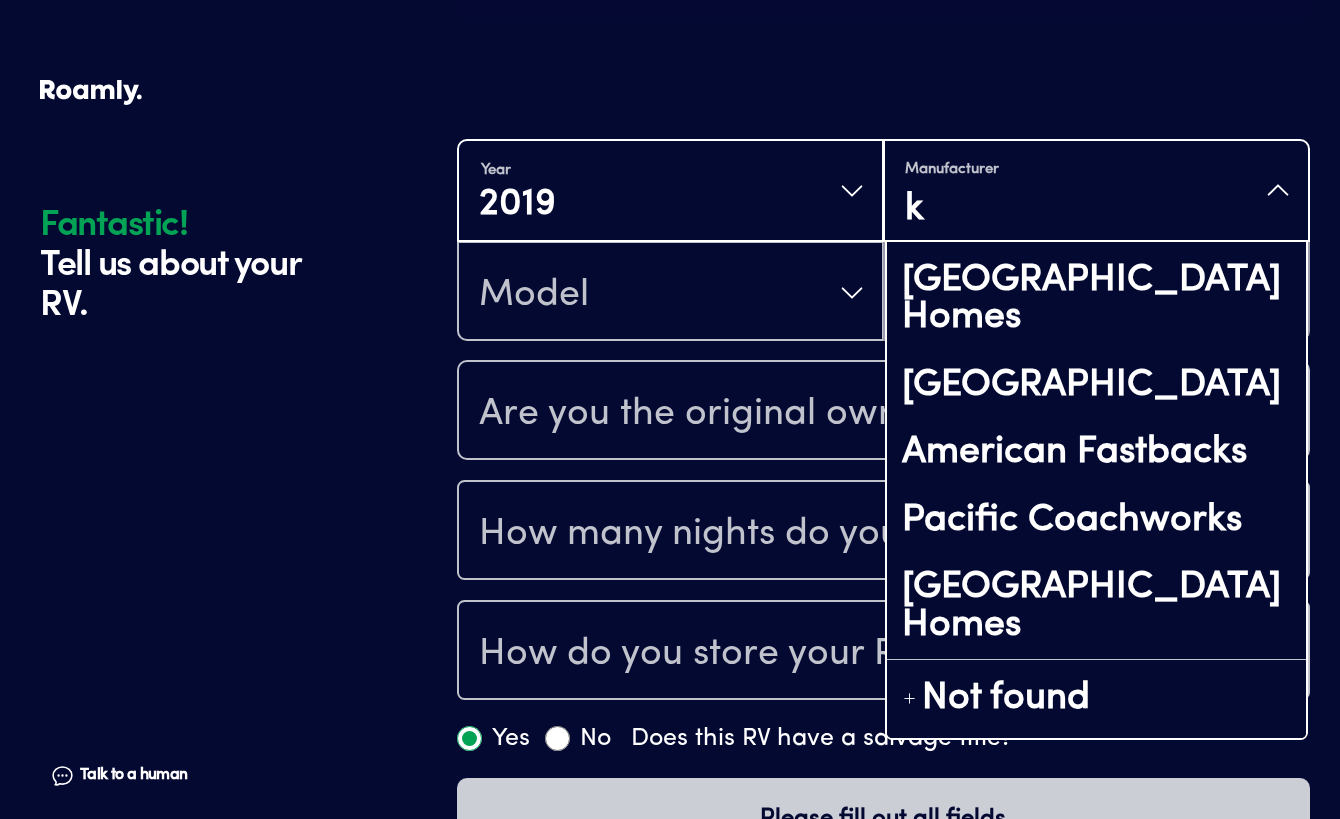 scroll, scrollTop: 135, scrollLeft: 0, axis: vertical 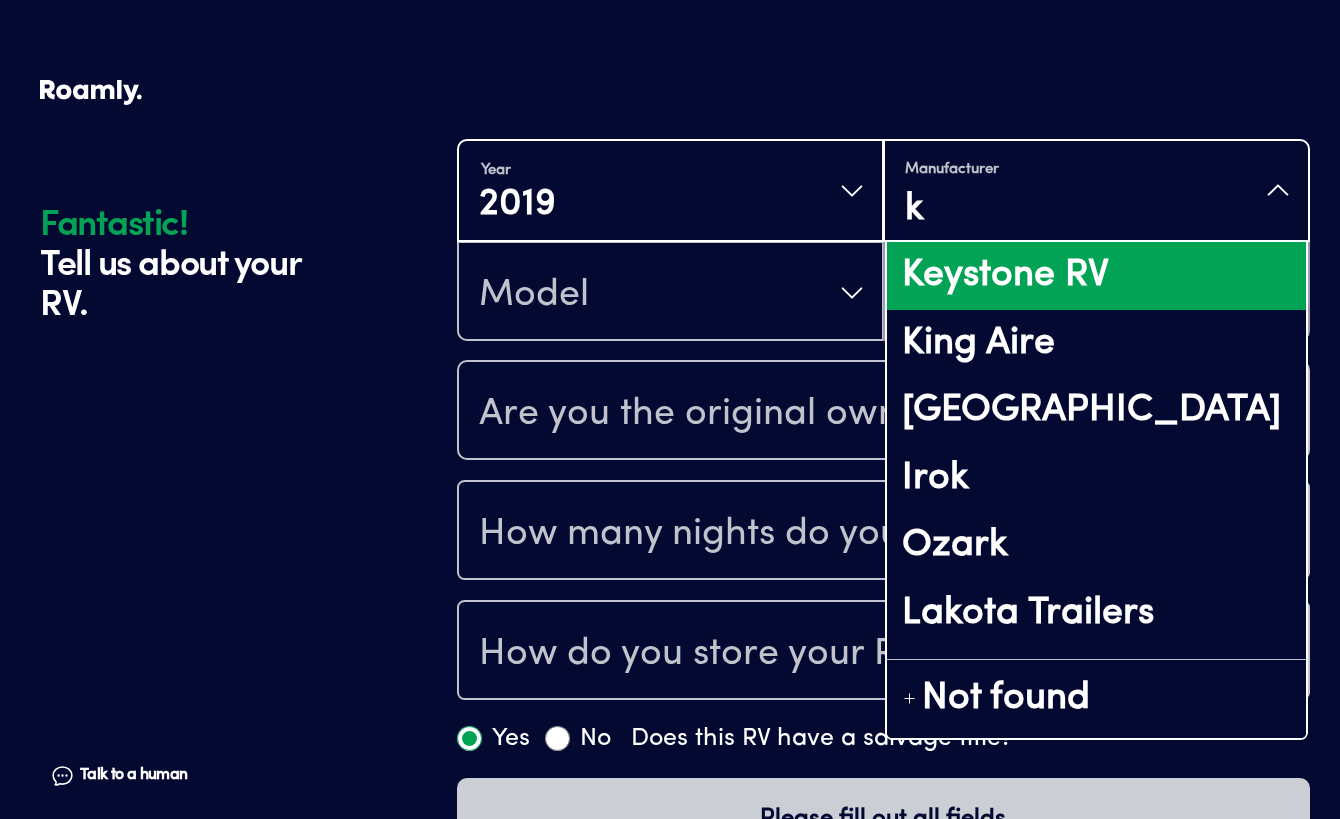 type on "k" 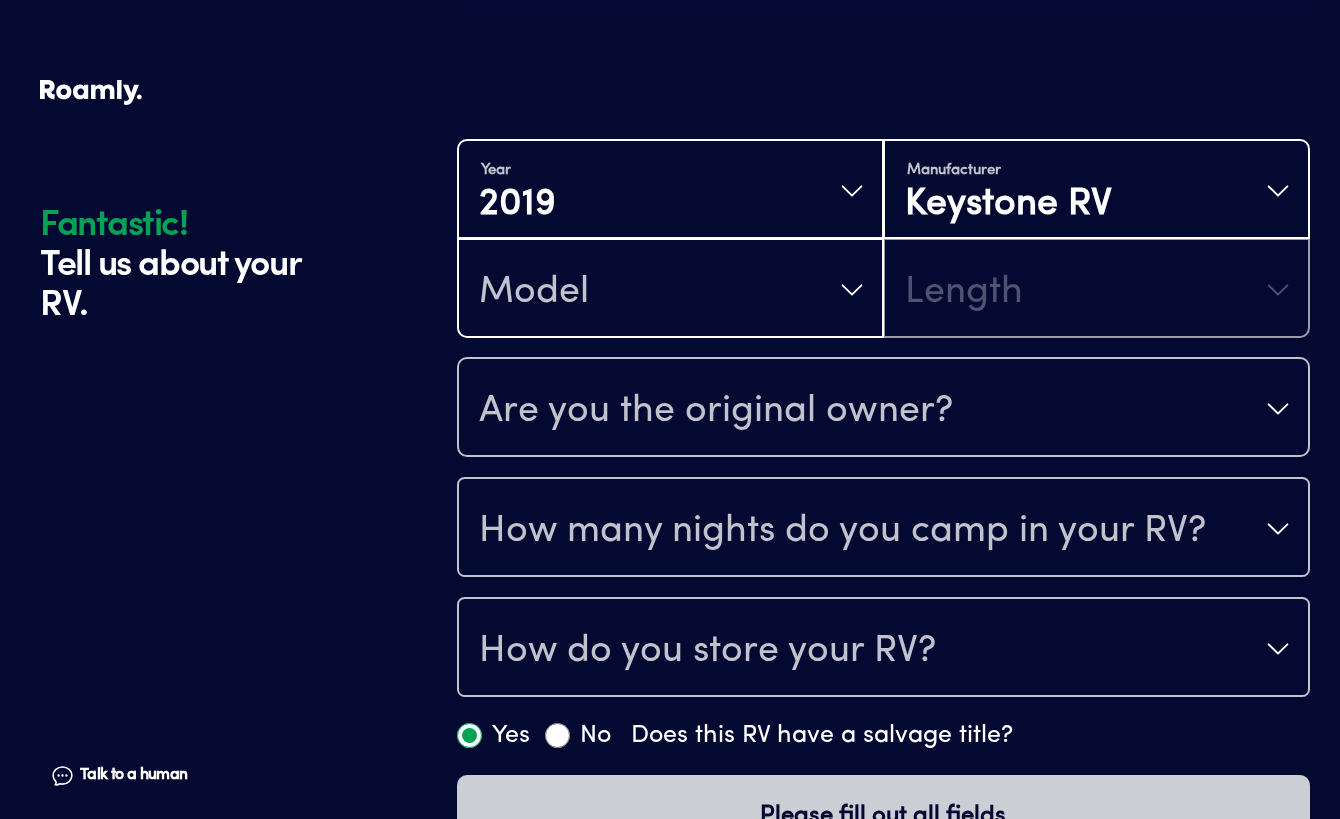 click on "Model" at bounding box center (670, 290) 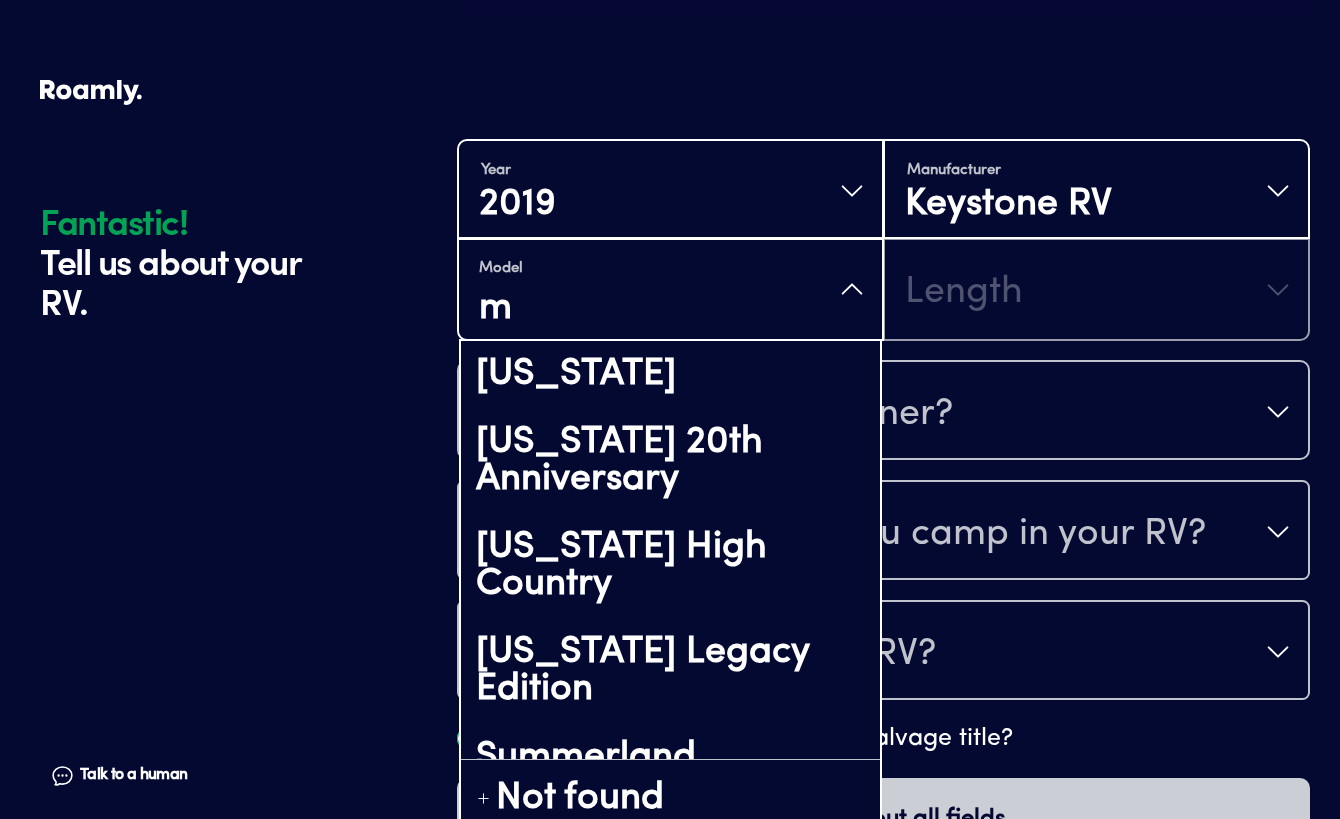type on "m" 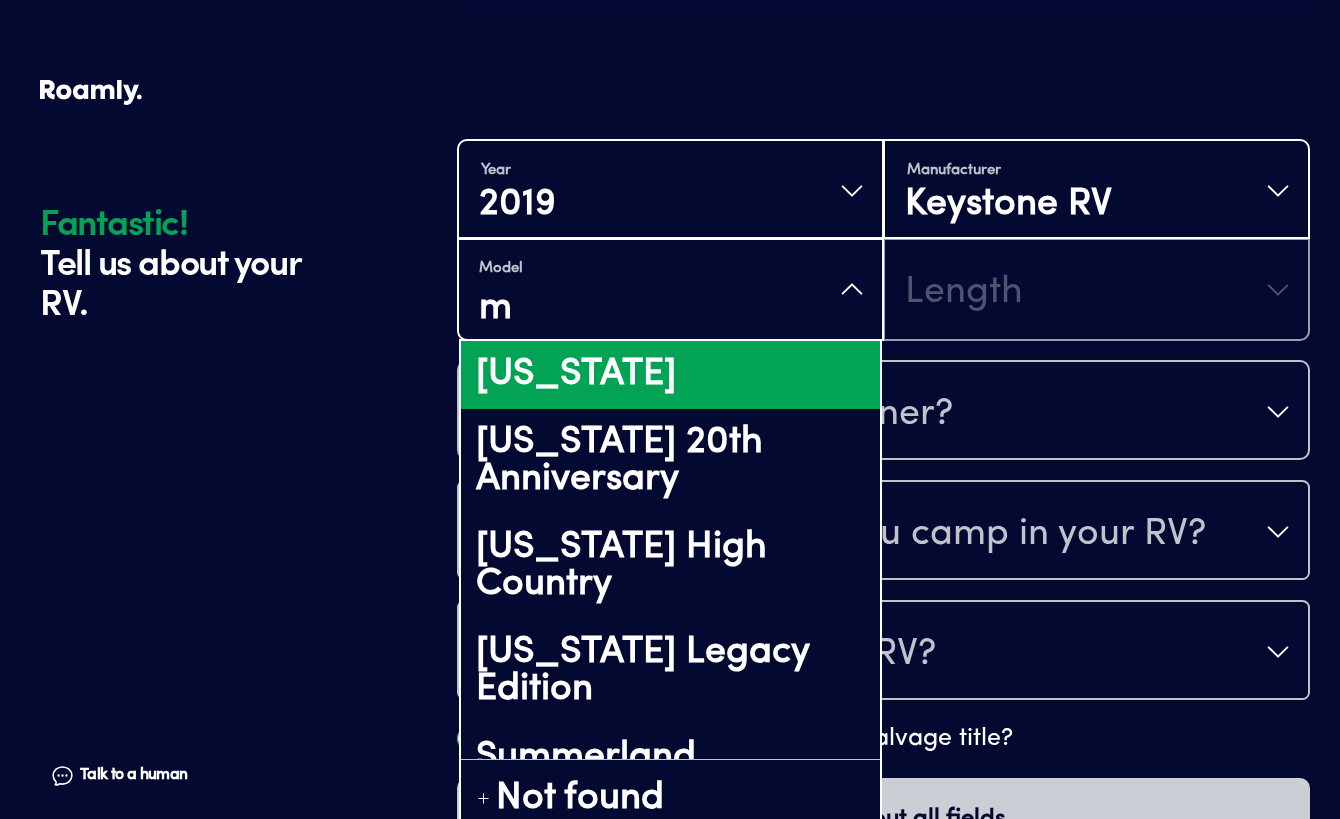 click on "[US_STATE]" at bounding box center [670, 375] 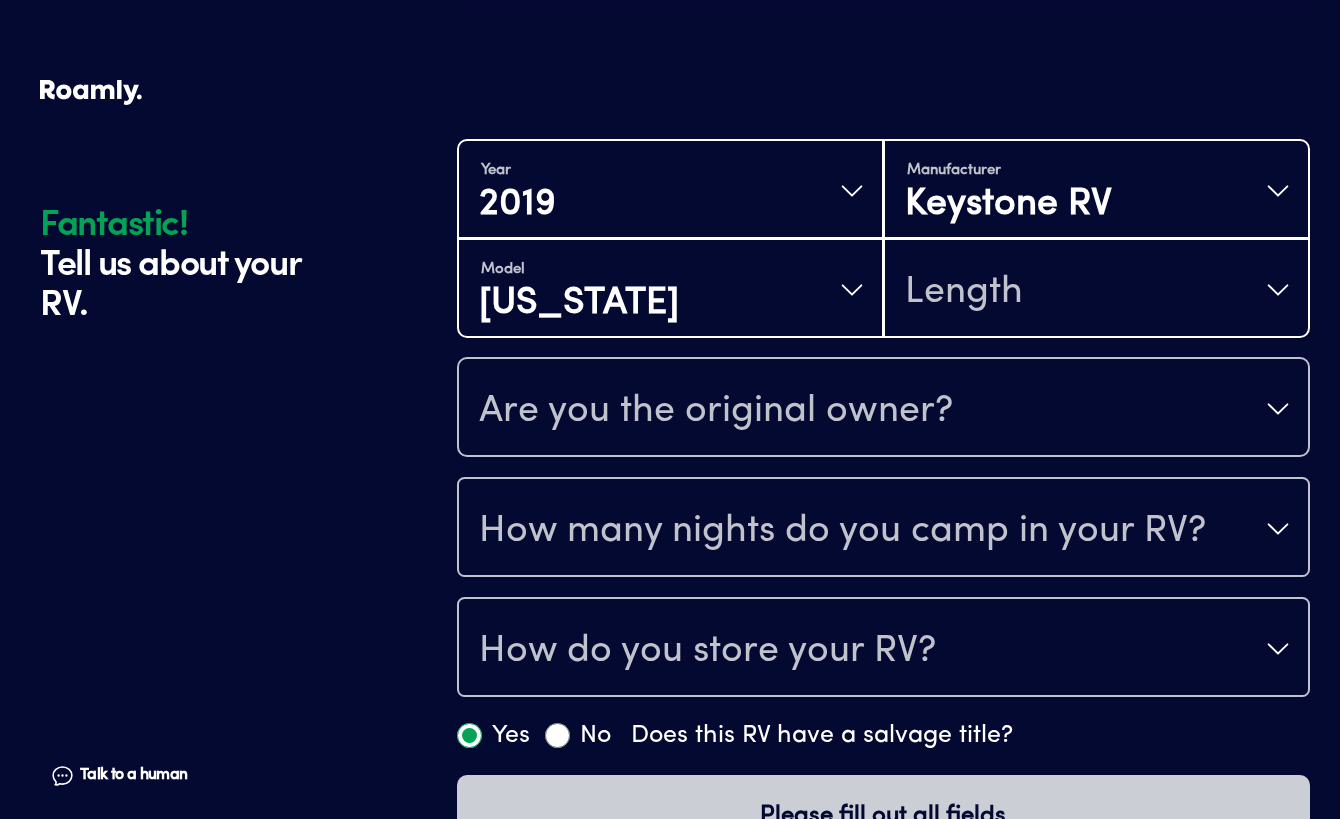 click on "Length" at bounding box center [1096, 290] 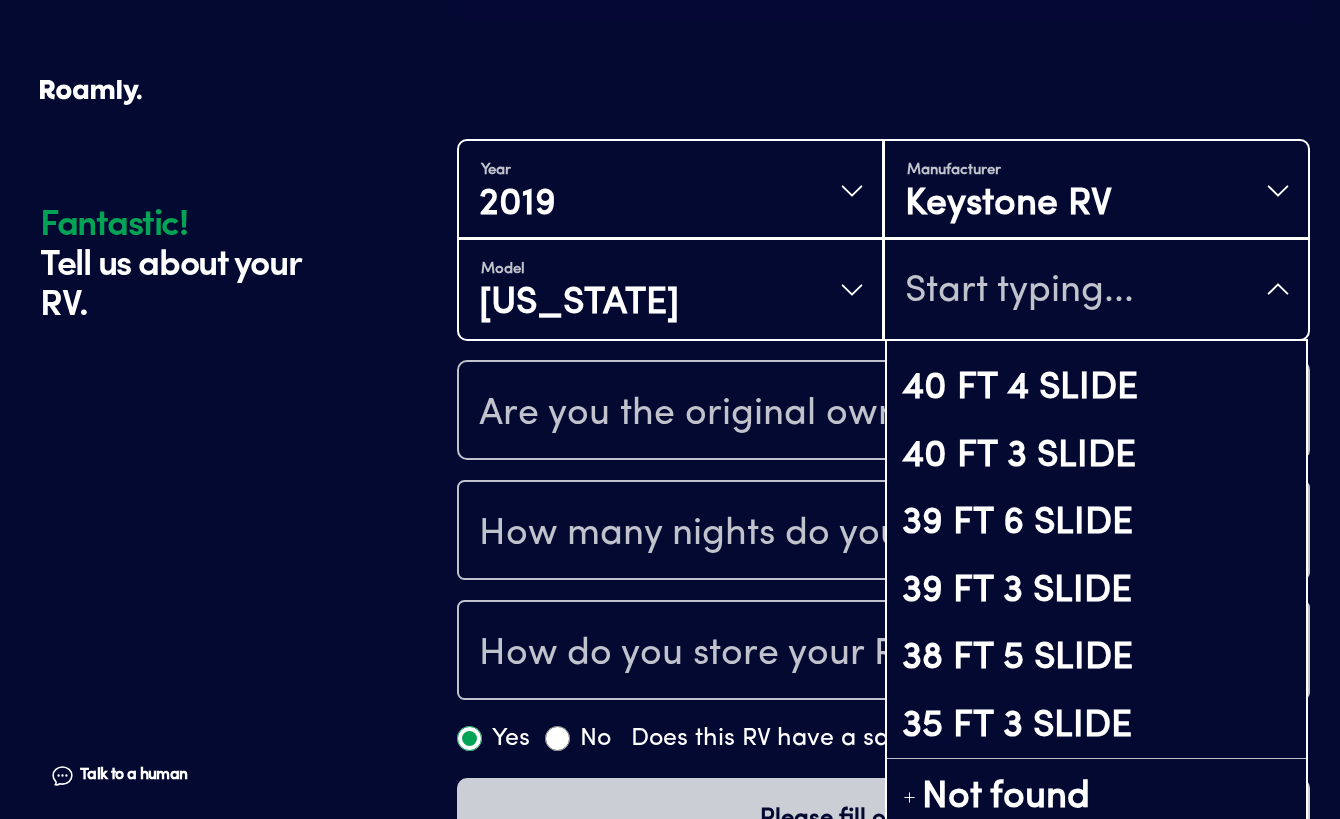 scroll, scrollTop: 123, scrollLeft: 0, axis: vertical 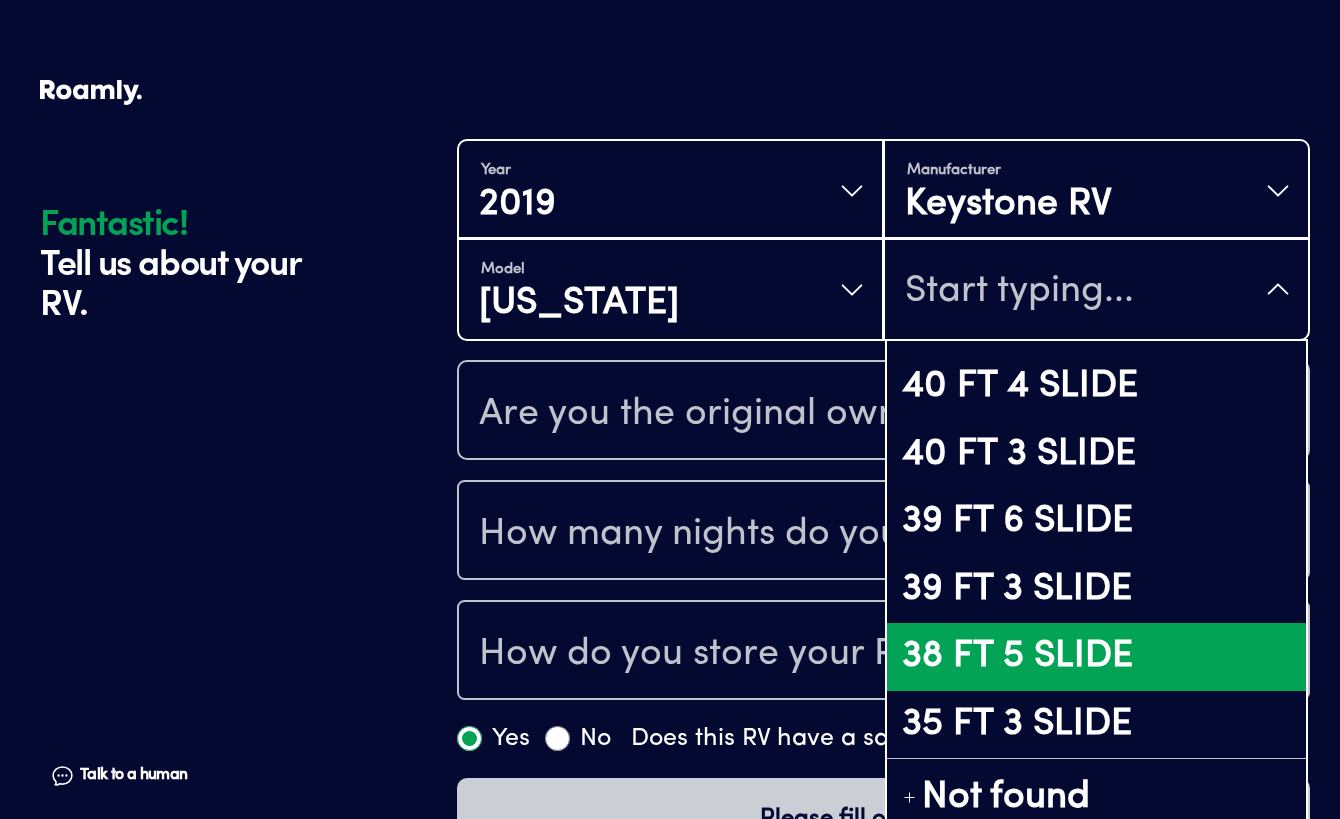 click on "38 FT 5 SLIDE" at bounding box center (1096, 657) 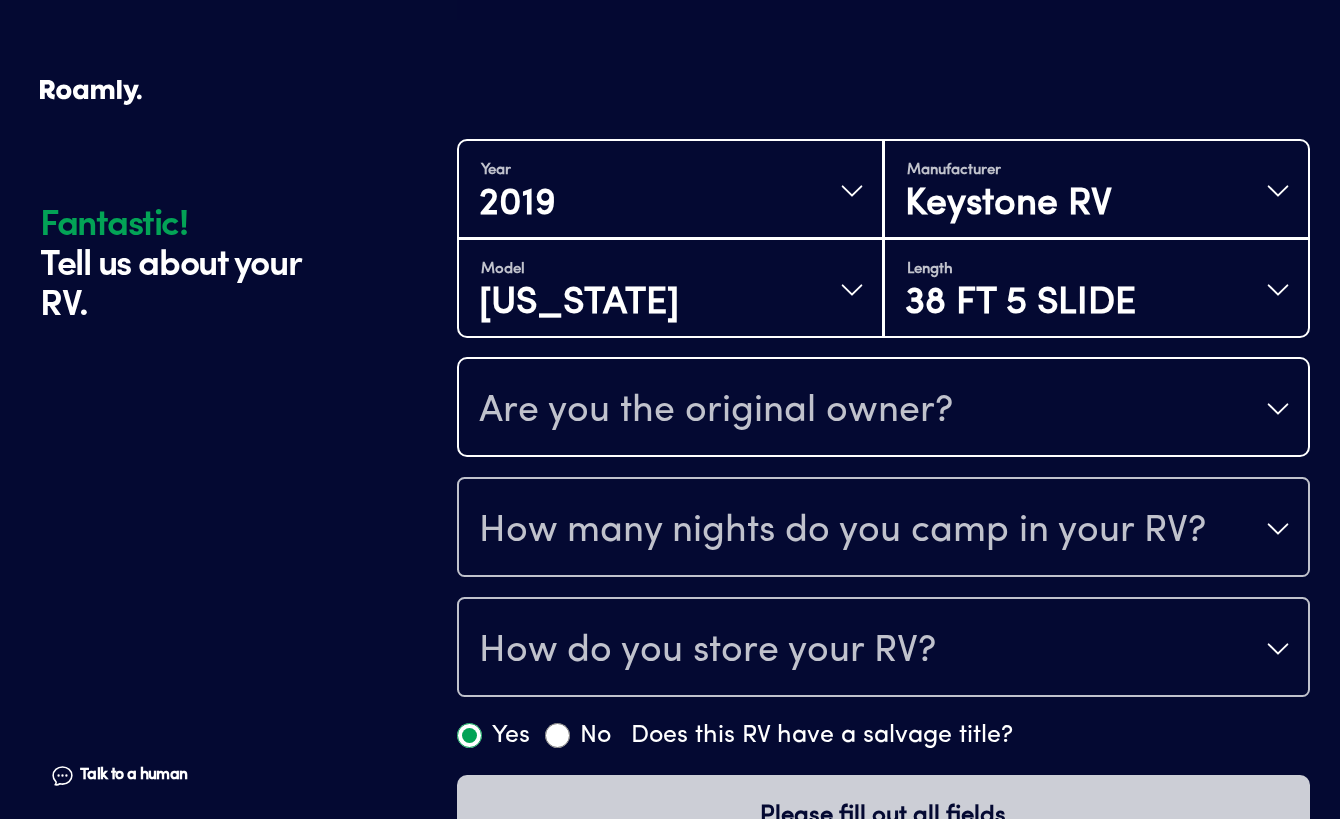 click on "Are you the original owner?" at bounding box center (716, 411) 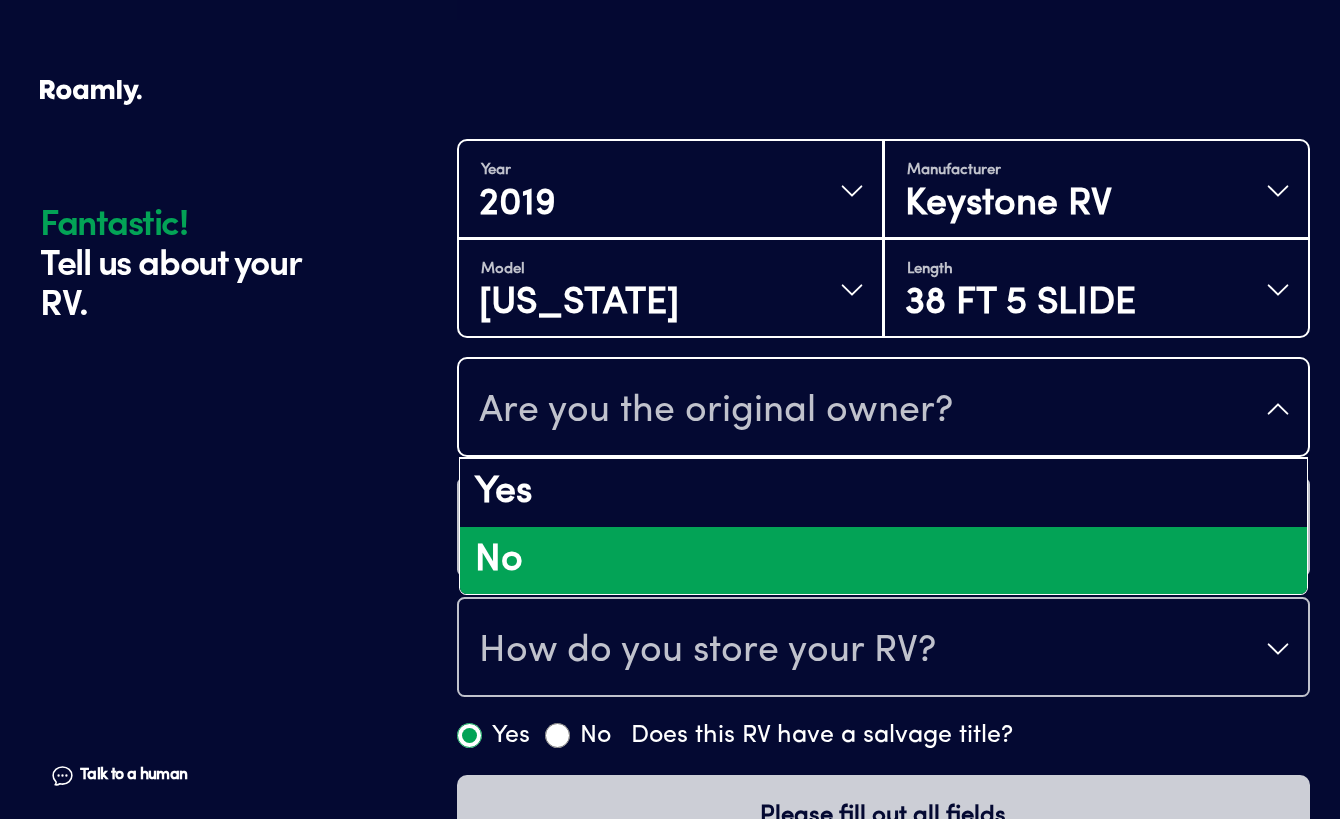 click on "No" at bounding box center (883, 561) 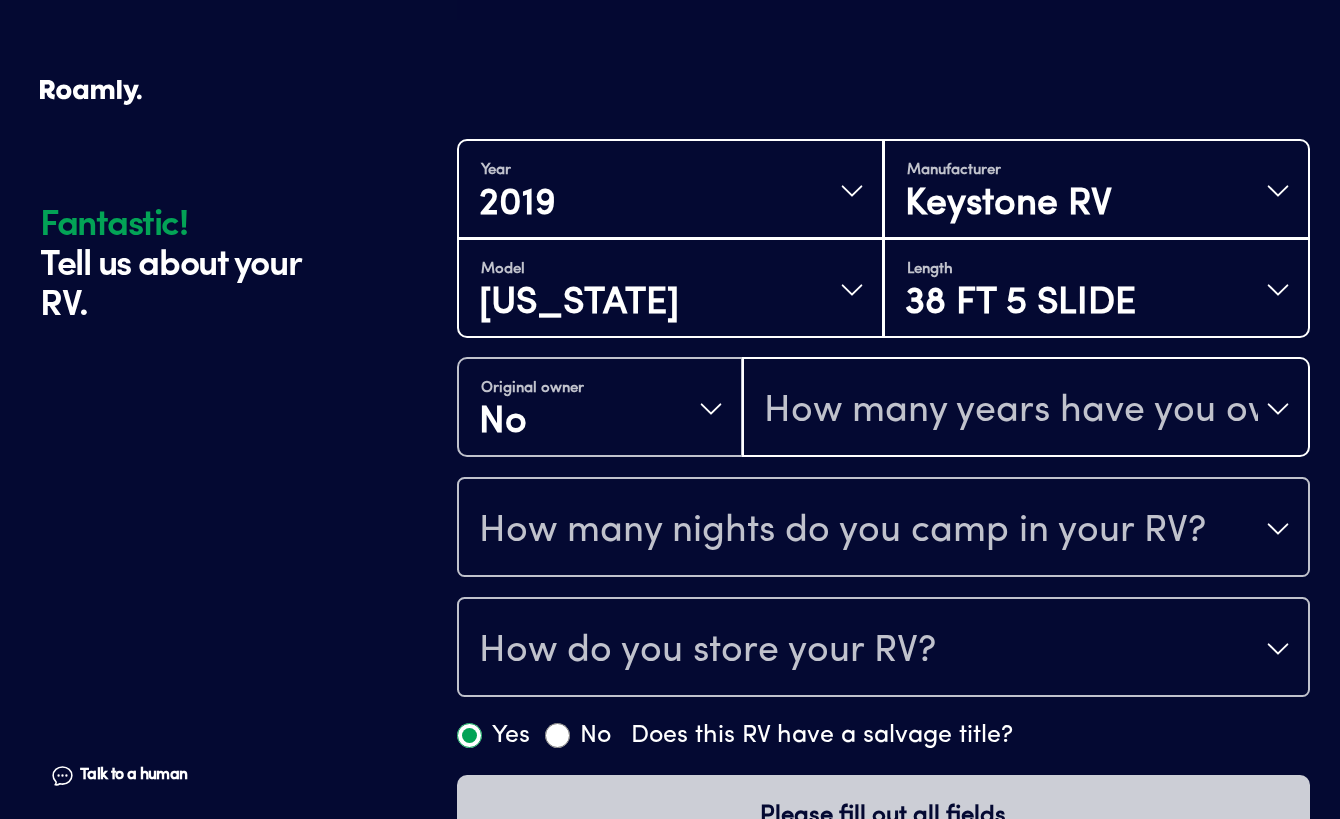 click on "How many years have you owned it?" at bounding box center (1011, 411) 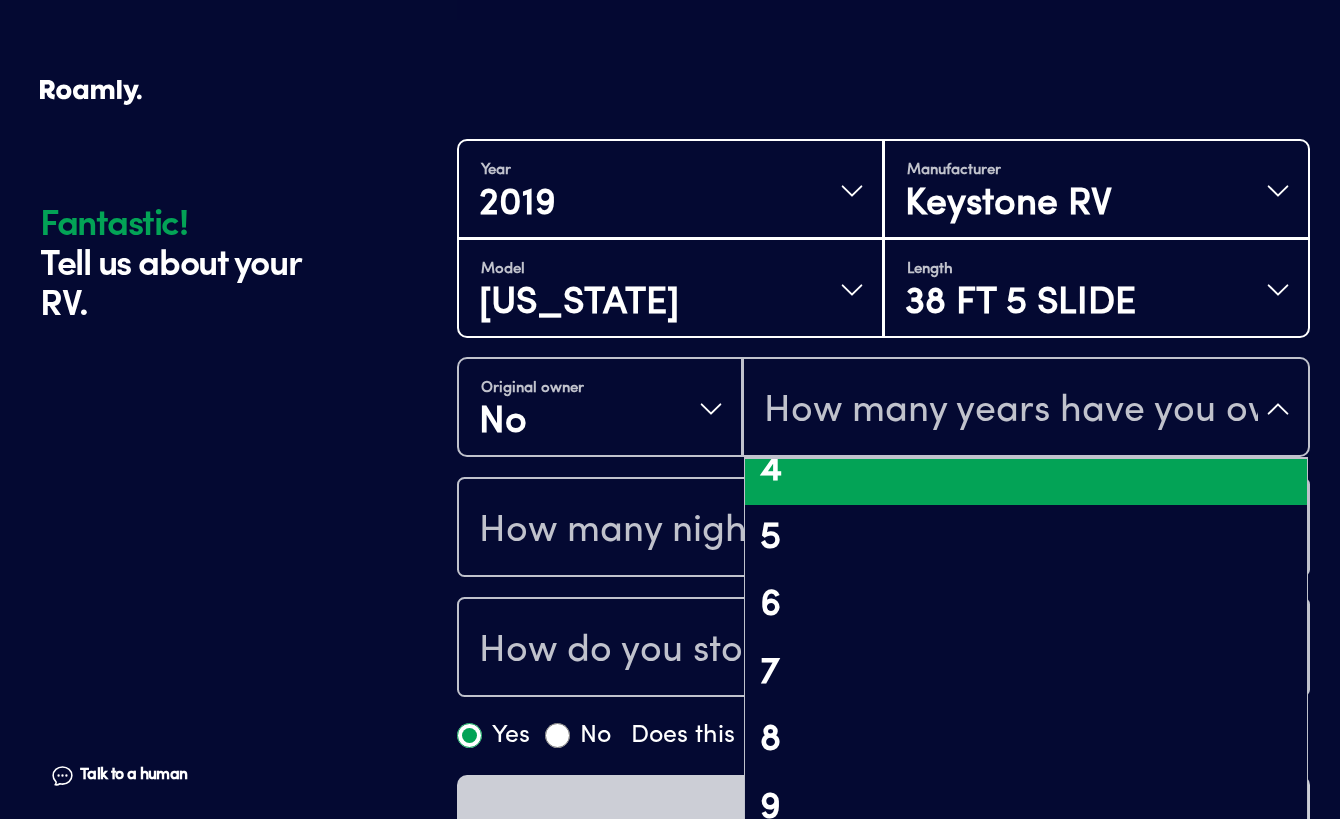 scroll, scrollTop: 300, scrollLeft: 0, axis: vertical 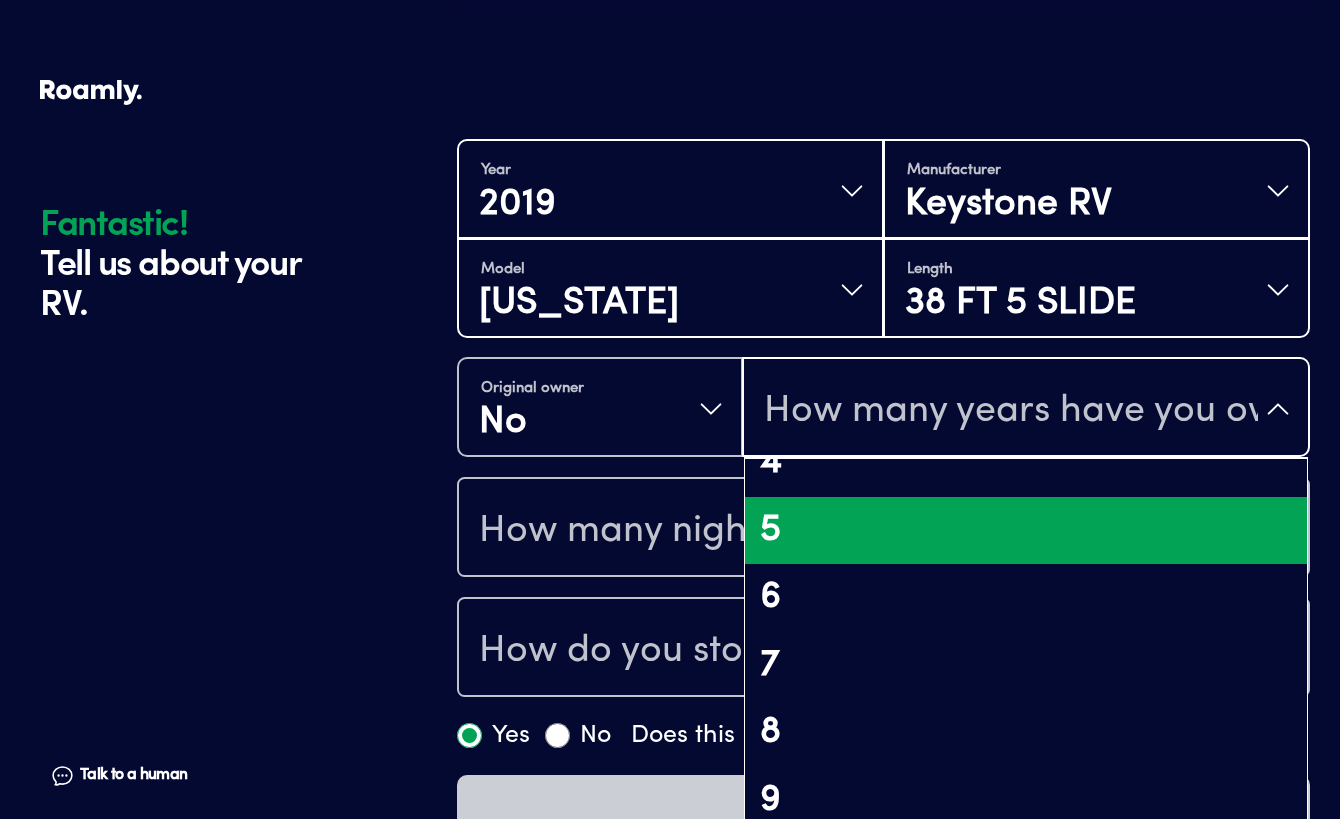 click on "5" at bounding box center [1026, 531] 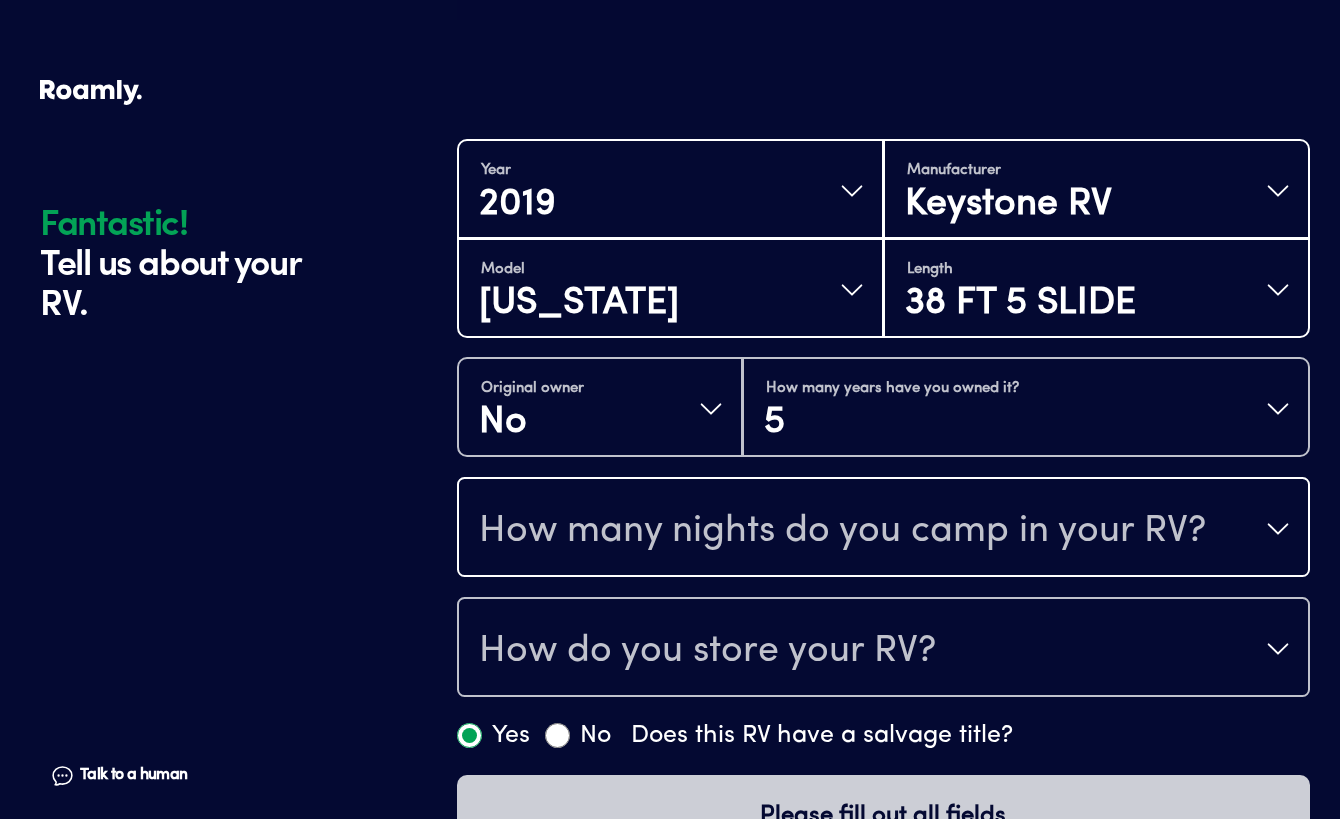 click on "How many nights do you camp in your RV?" at bounding box center [842, 531] 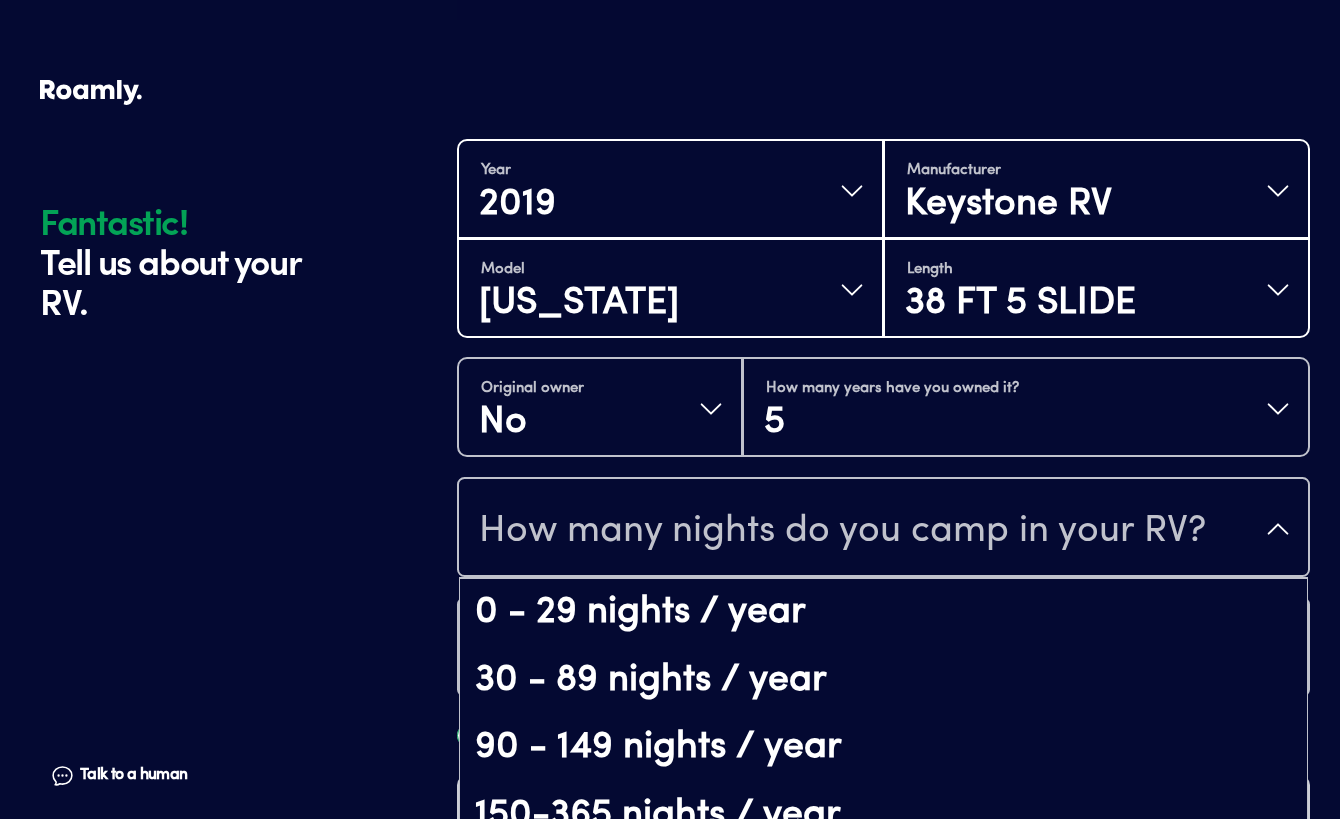 scroll, scrollTop: 41, scrollLeft: 0, axis: vertical 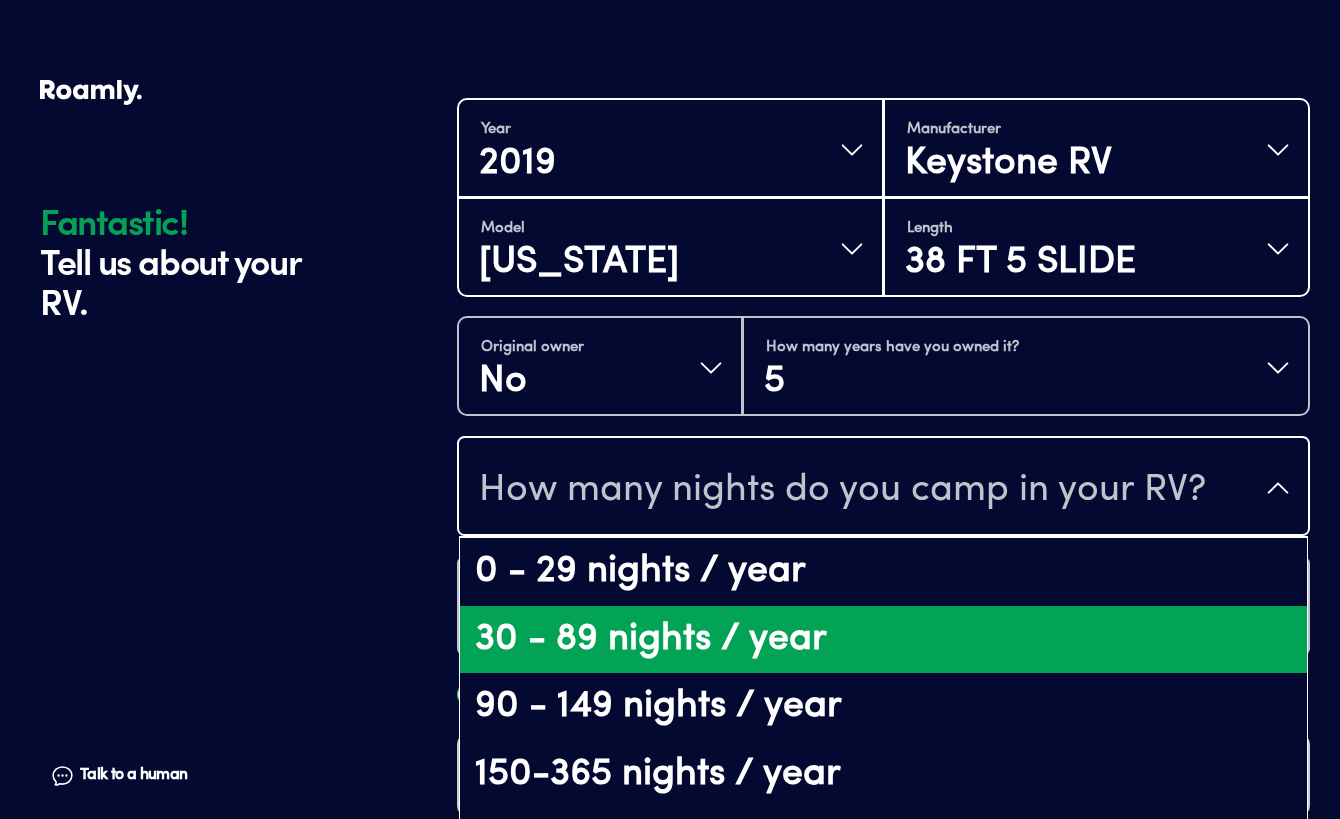 click on "30 - 89 nights / year" at bounding box center [883, 640] 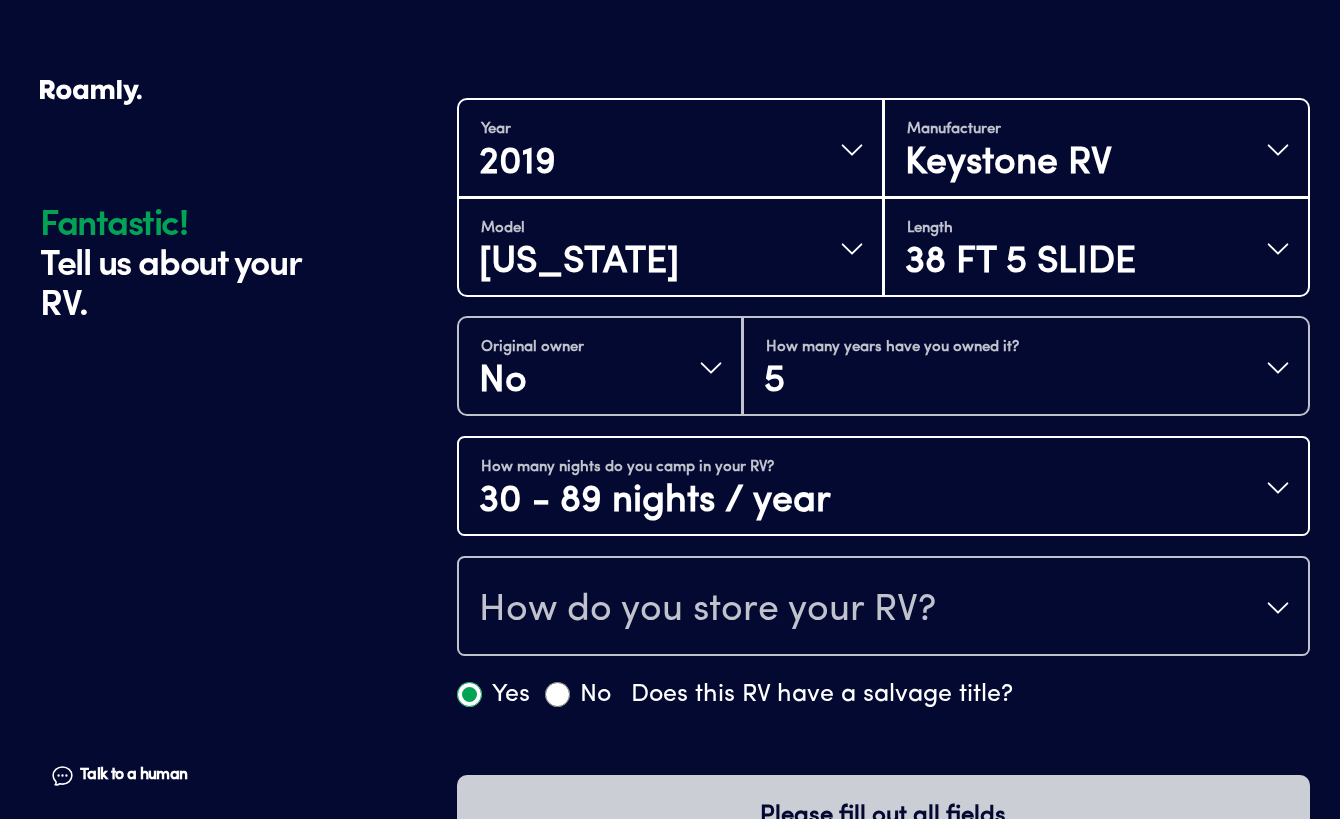 scroll, scrollTop: 0, scrollLeft: 0, axis: both 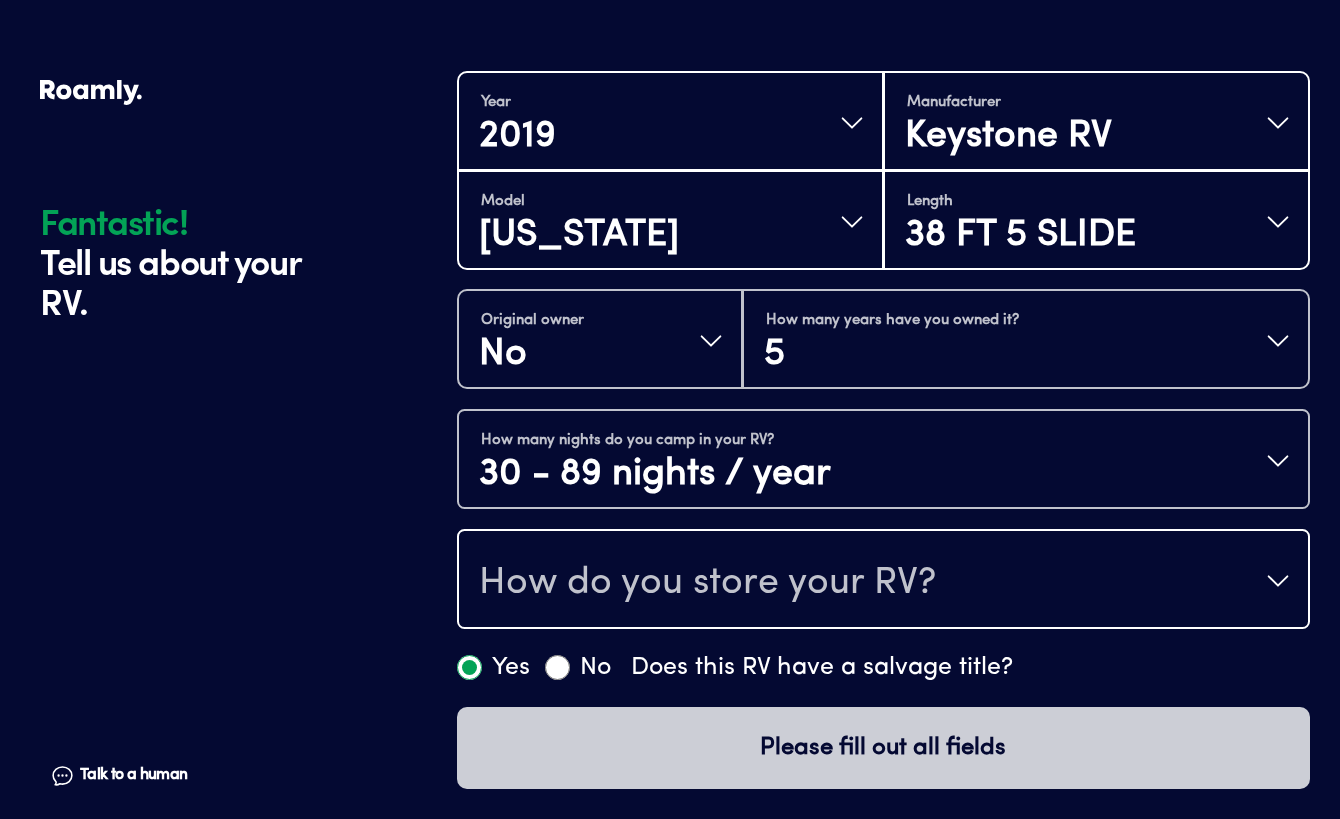 click on "How do you store your RV?" at bounding box center [707, 583] 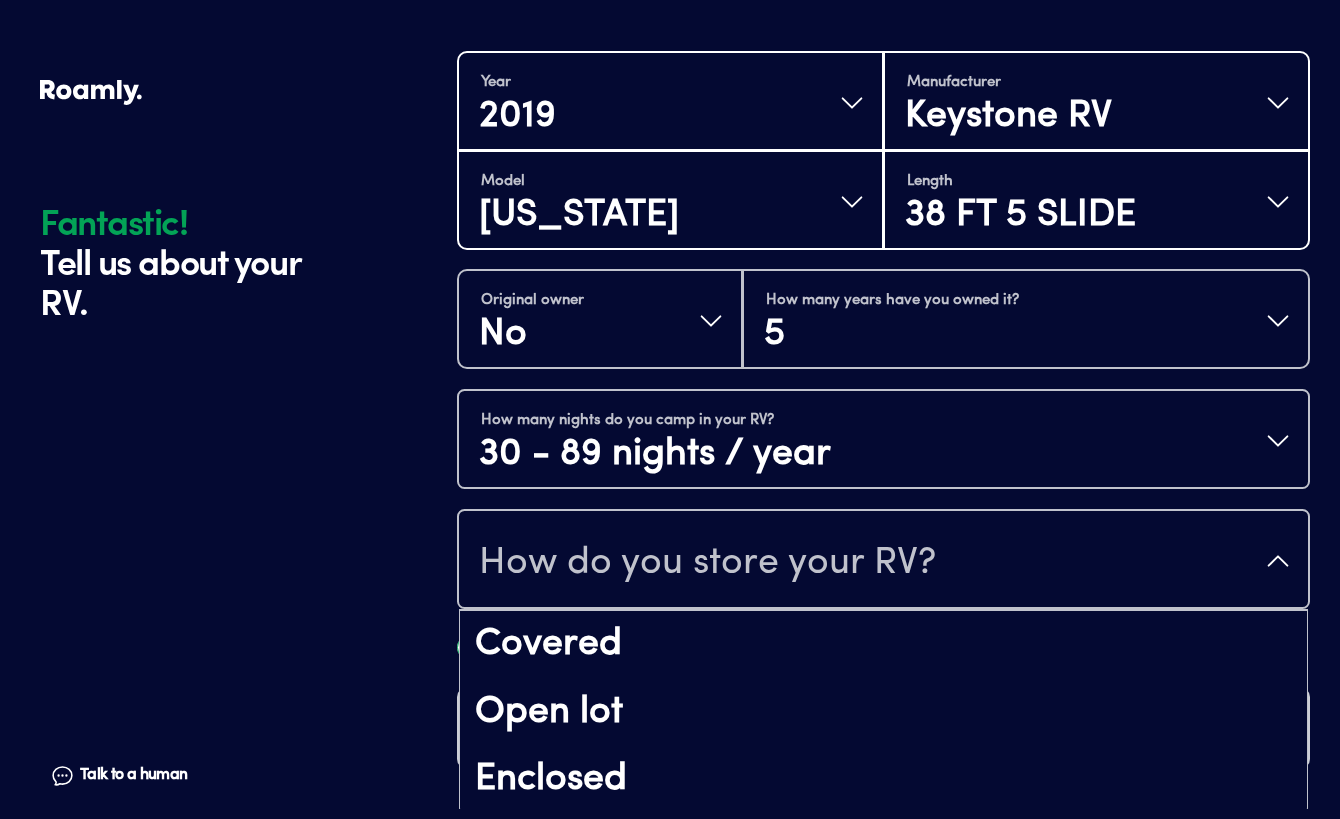 scroll, scrollTop: 26, scrollLeft: 0, axis: vertical 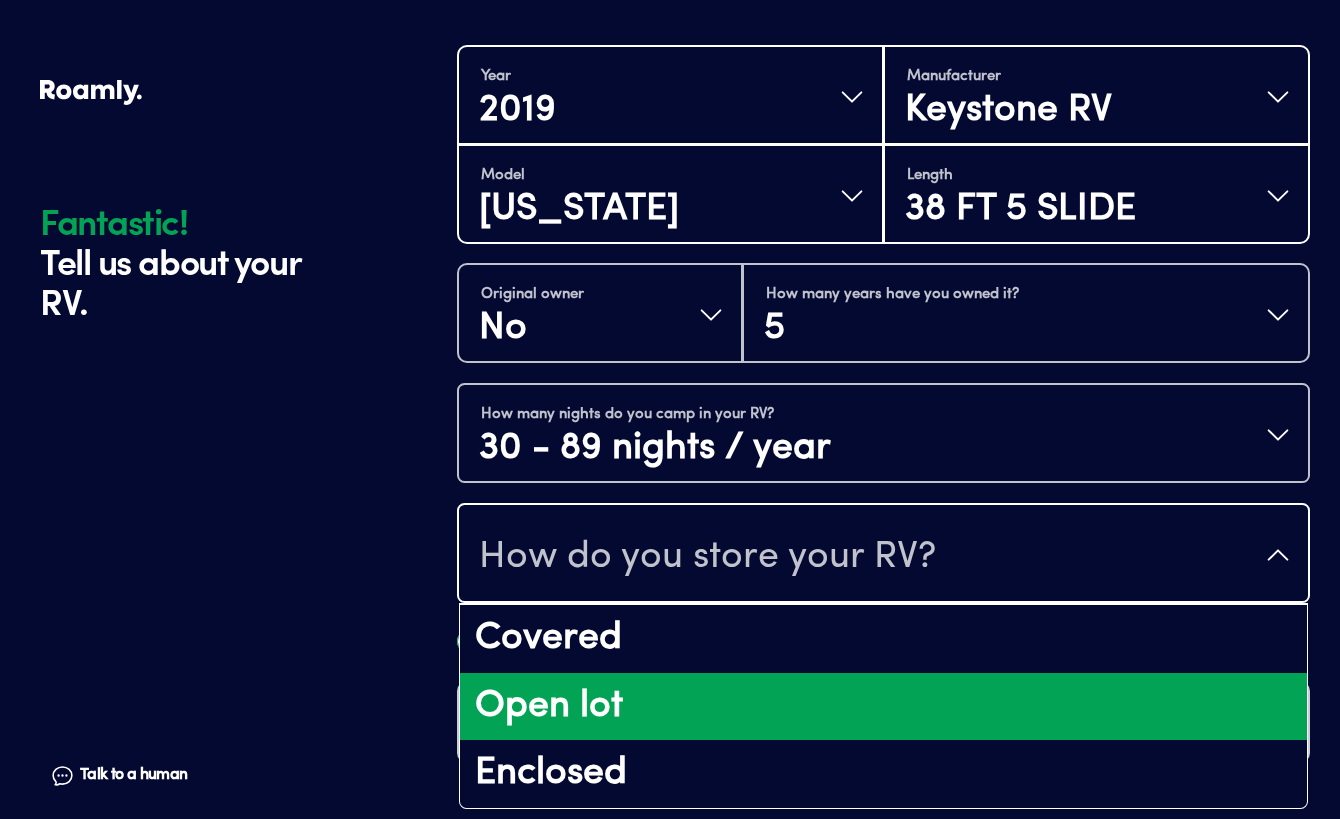click on "Open lot" at bounding box center (883, 707) 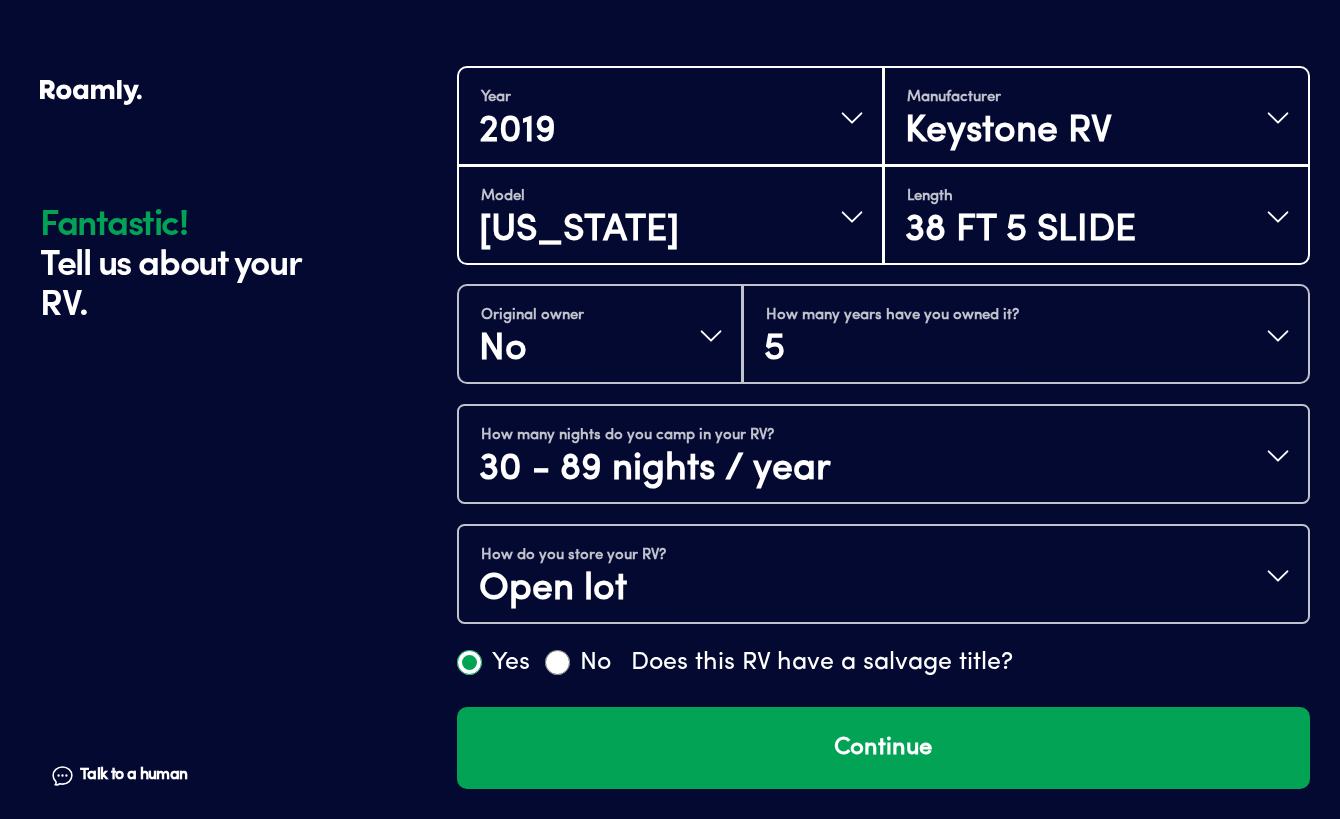 click on "Fantastic! Tell us about your RV. Talk to a human Chat" at bounding box center [243, 180] 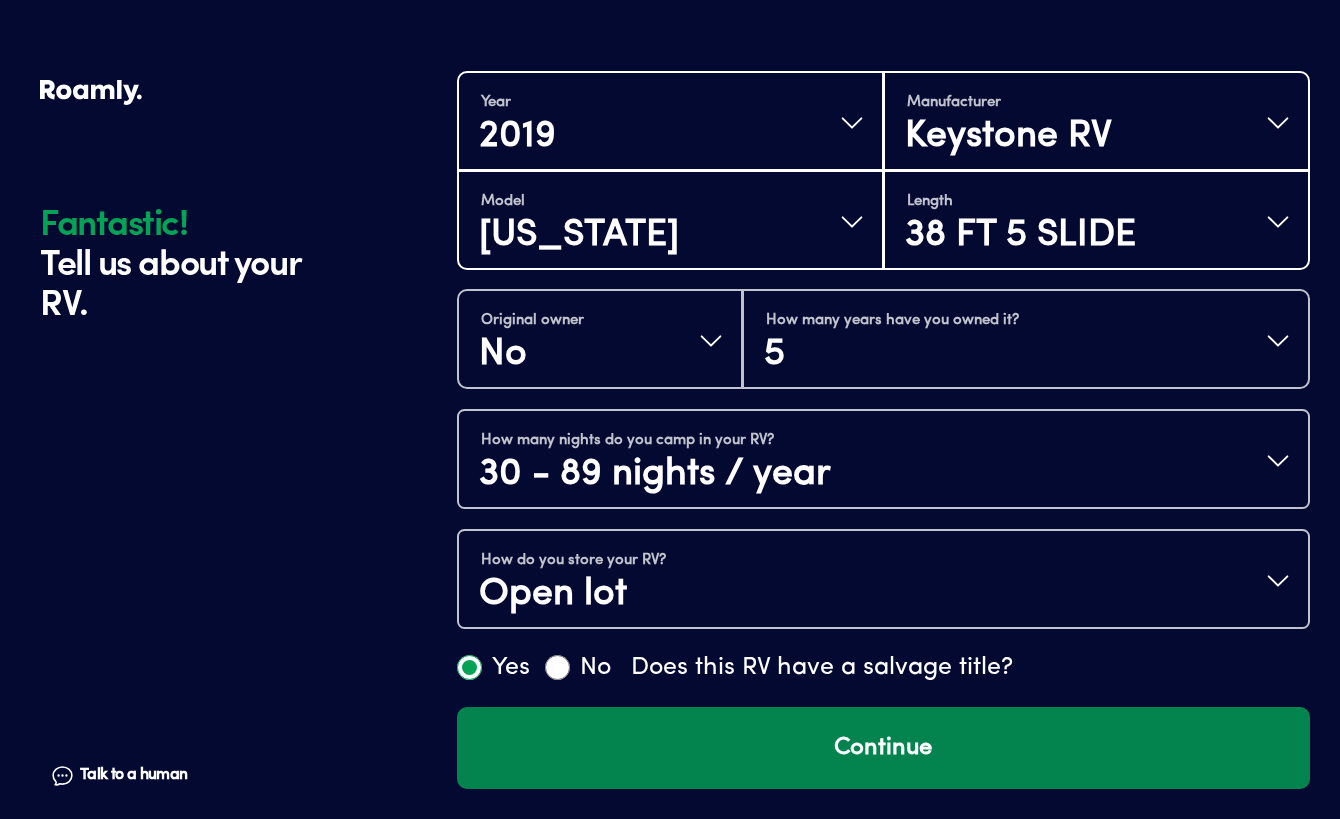 click on "Continue" at bounding box center (883, 748) 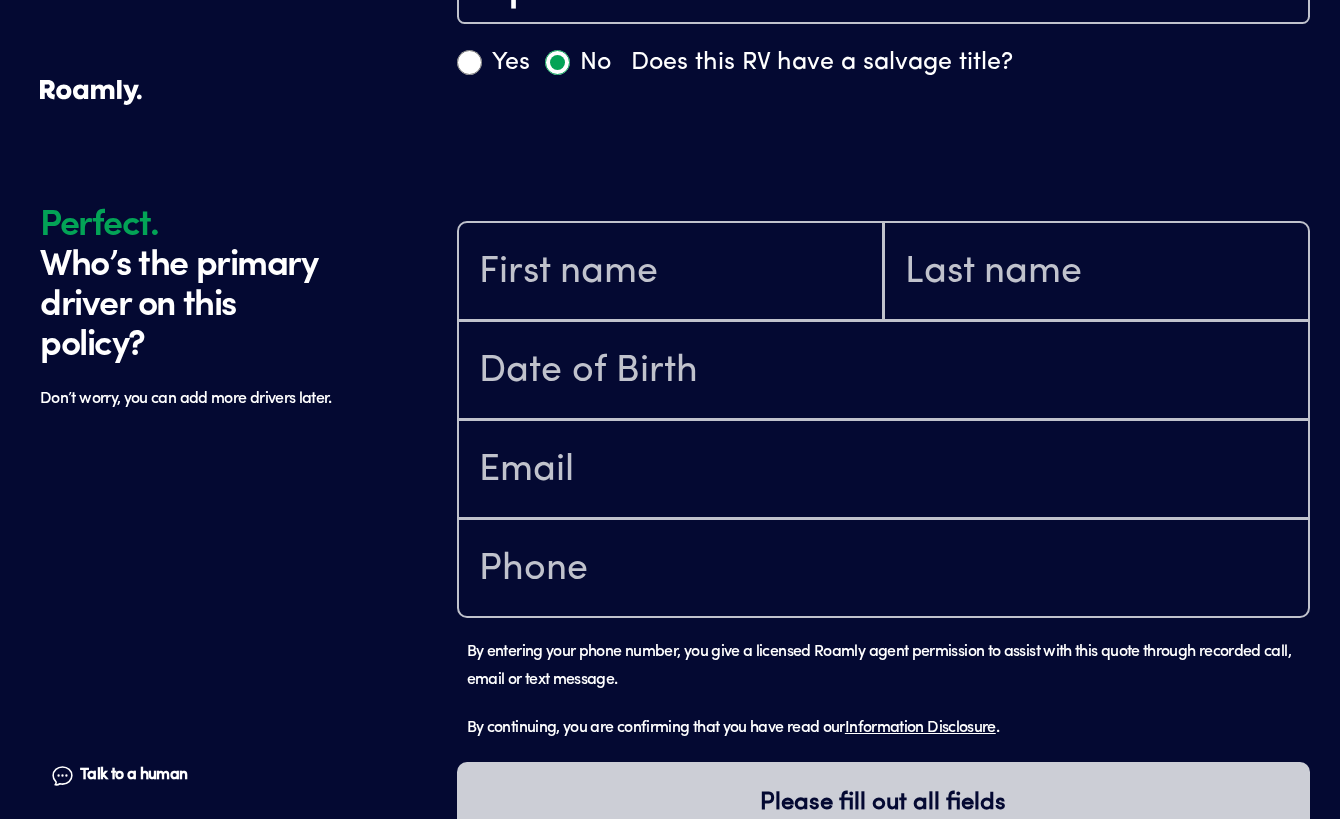 scroll, scrollTop: 1058, scrollLeft: 0, axis: vertical 